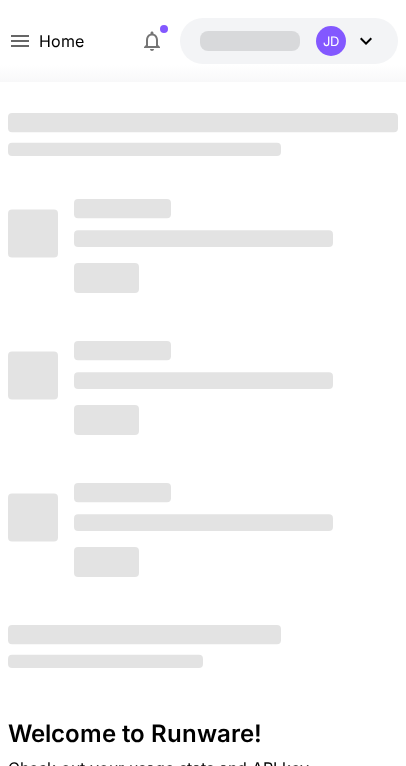 scroll, scrollTop: 0, scrollLeft: 0, axis: both 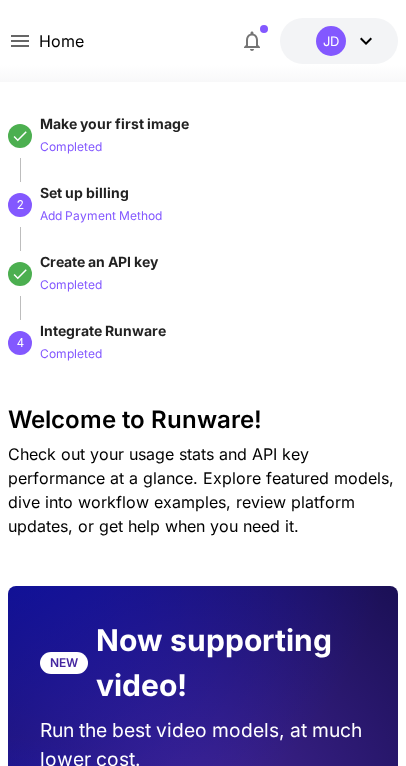 click on "credits left" at bounding box center [0, 0] 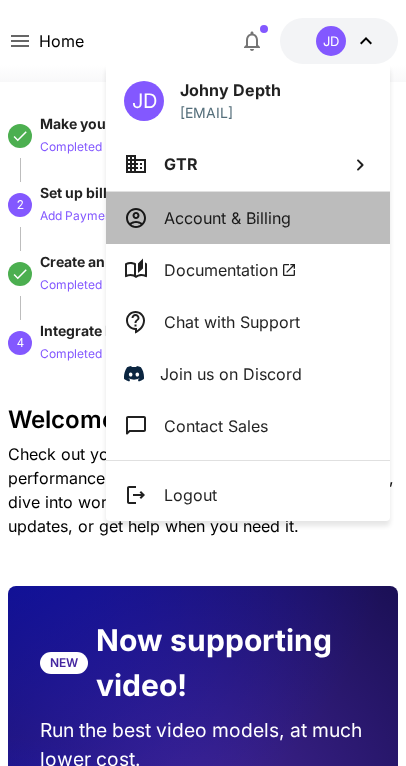 click on "Account & Billing" at bounding box center (227, 218) 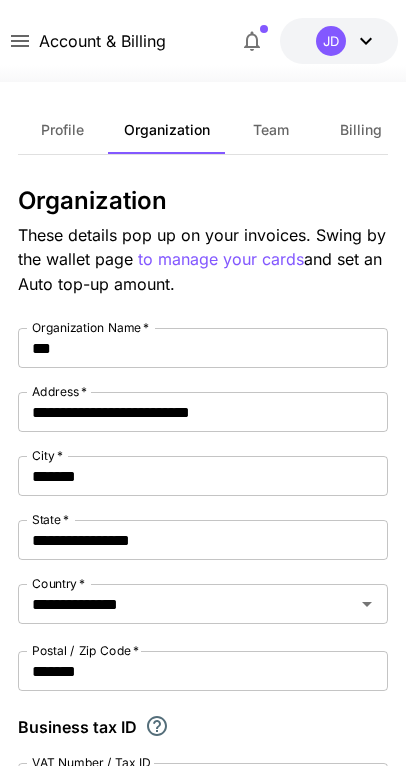 click 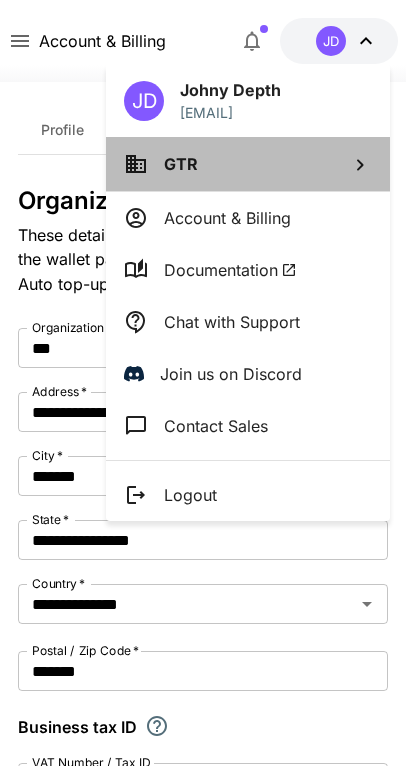 click on "GTR" at bounding box center [248, 164] 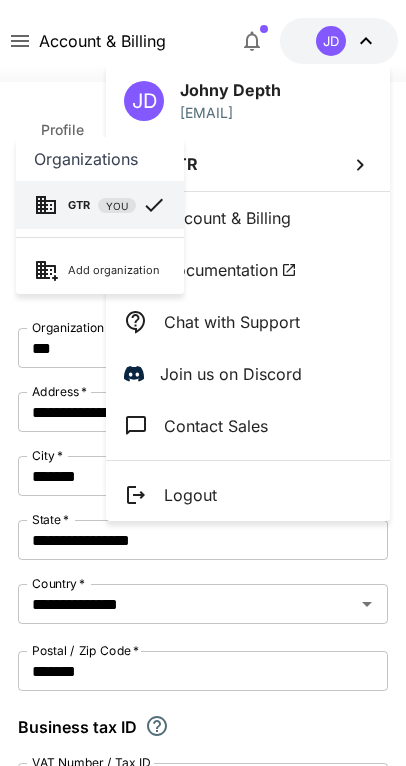 click at bounding box center (203, 383) 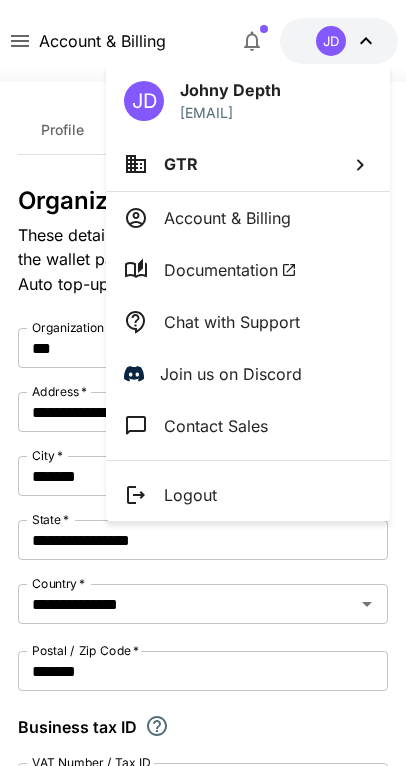 click at bounding box center [203, 383] 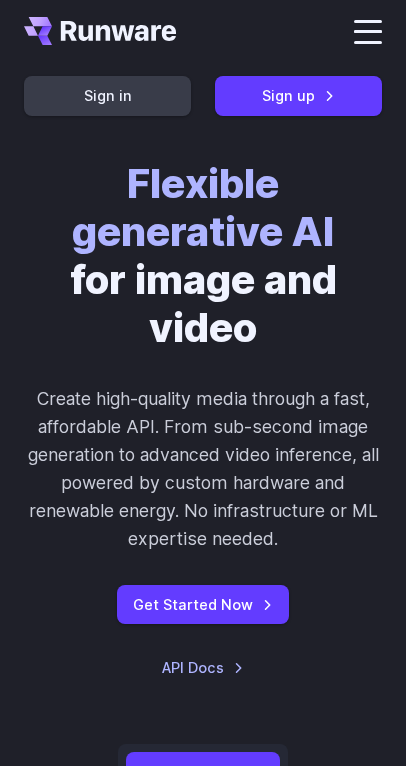 scroll, scrollTop: 0, scrollLeft: 0, axis: both 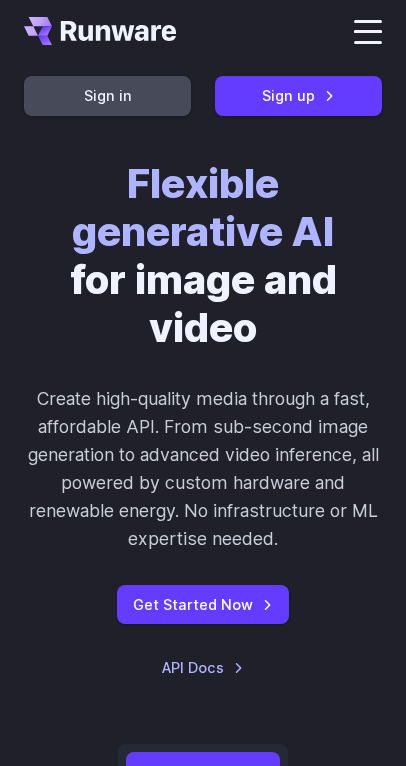 click on "Sign in" at bounding box center (107, 95) 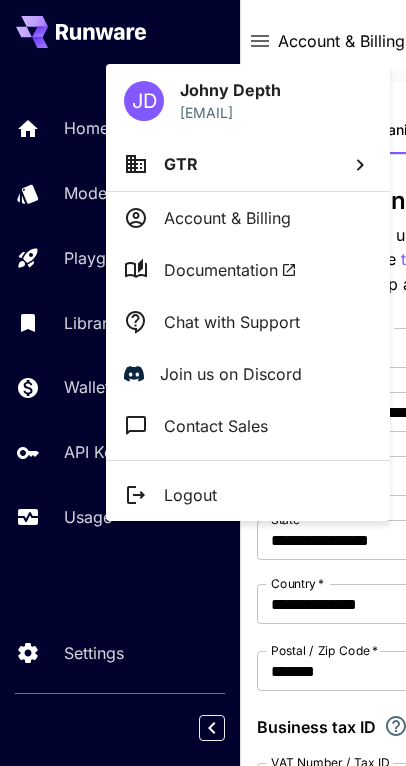 scroll, scrollTop: 0, scrollLeft: 0, axis: both 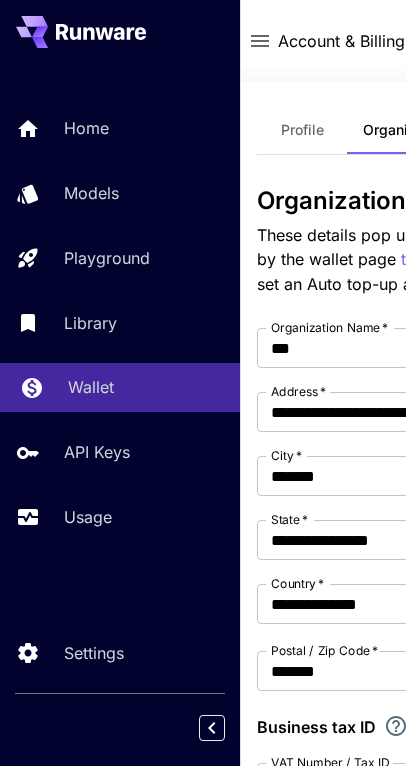 click on "Wallet" at bounding box center [91, 387] 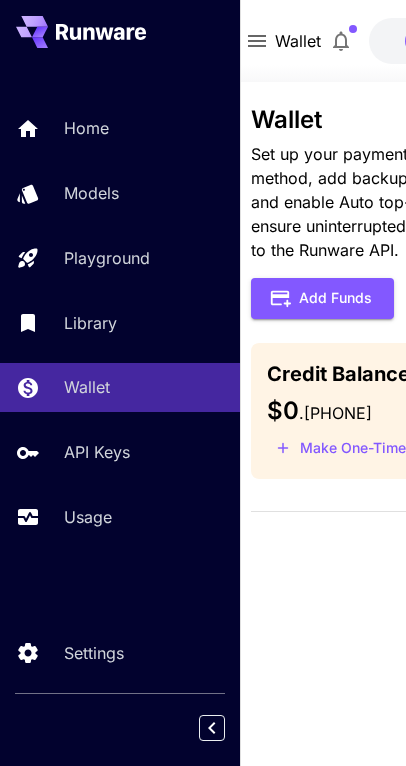 click on "Make One-Time Payment" at bounding box center (372, 448) 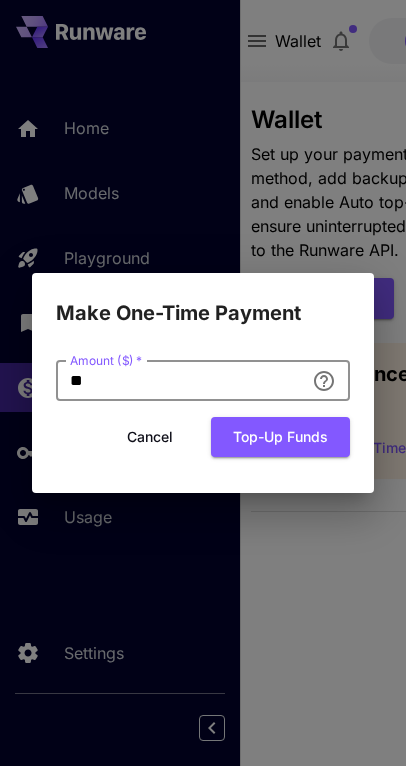drag, startPoint x: 807, startPoint y: 490, endPoint x: 217, endPoint y: 478, distance: 590.122 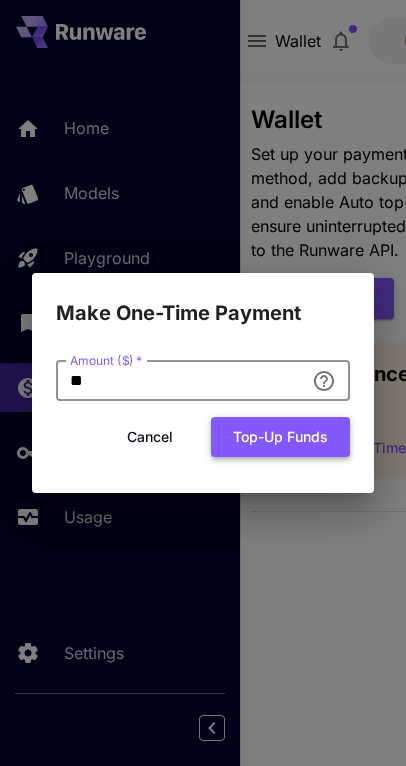 click on "Top-up funds" at bounding box center (280, 437) 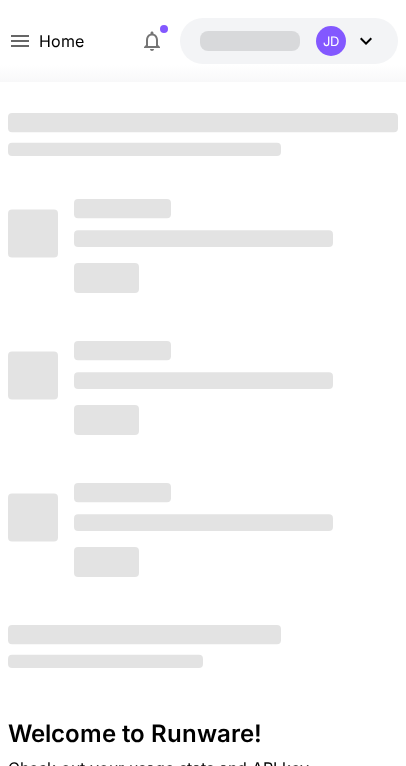 scroll, scrollTop: 0, scrollLeft: 0, axis: both 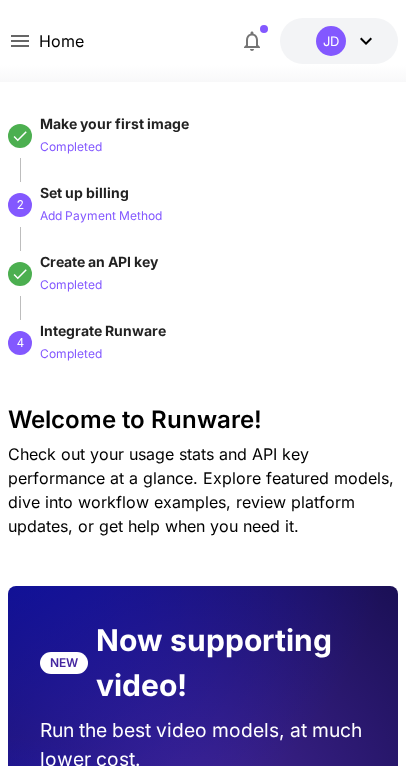 click on "$0.84" at bounding box center (0, 0) 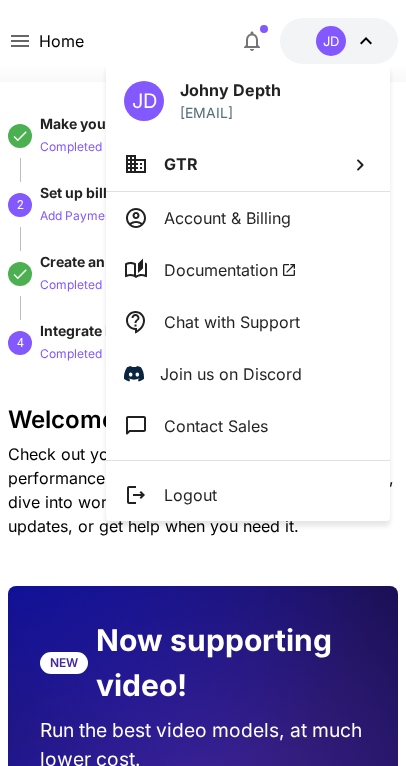 click at bounding box center [203, 383] 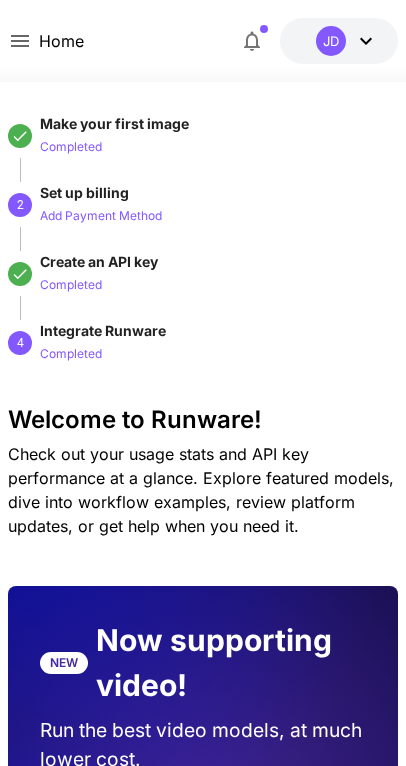 click 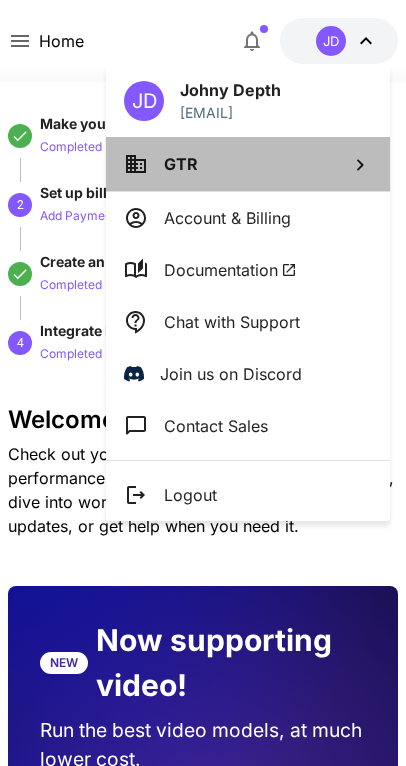 click on "GTR" at bounding box center (181, 164) 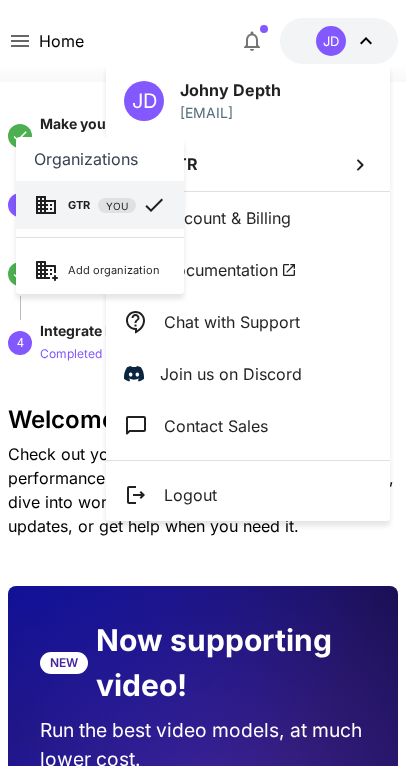 click at bounding box center [203, 383] 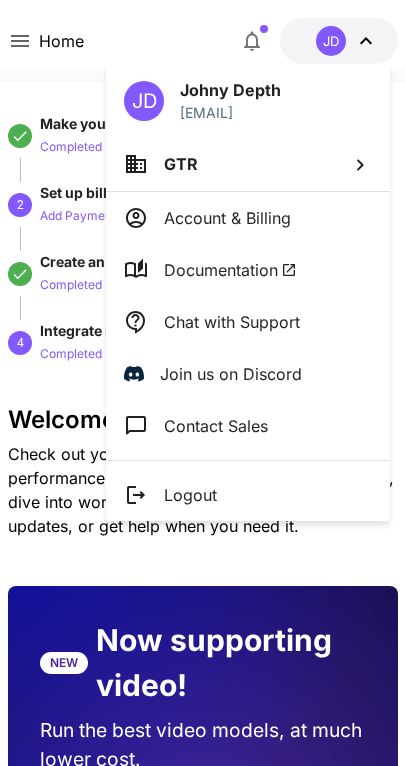 click on "Account & Billing" at bounding box center [227, 218] 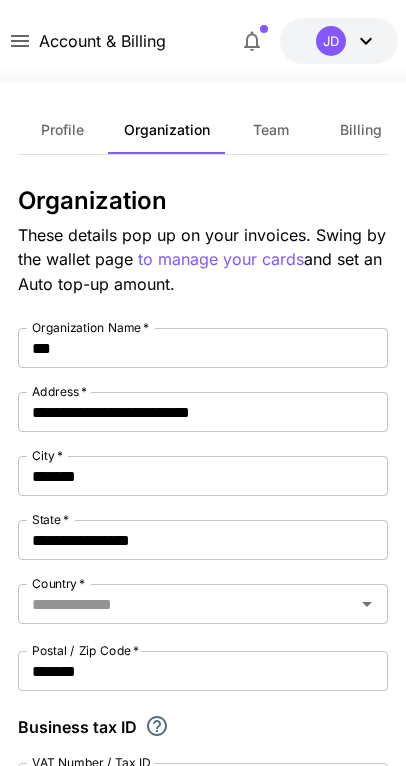 type on "**********" 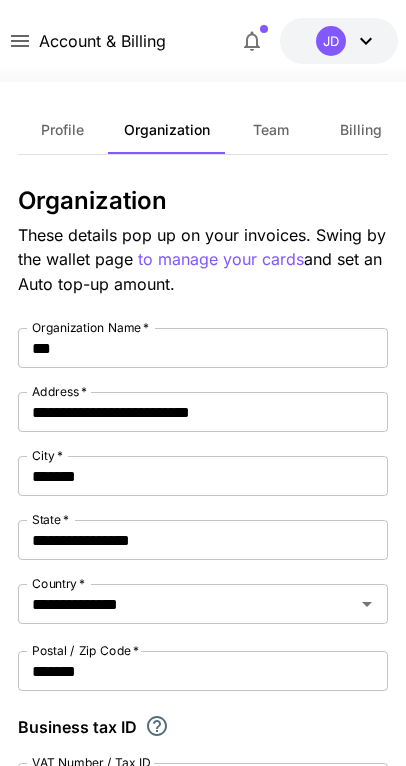 scroll, scrollTop: 0, scrollLeft: 0, axis: both 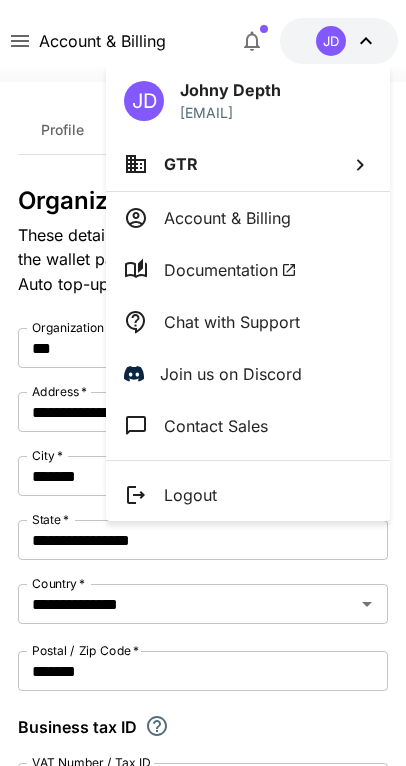 click at bounding box center (203, 383) 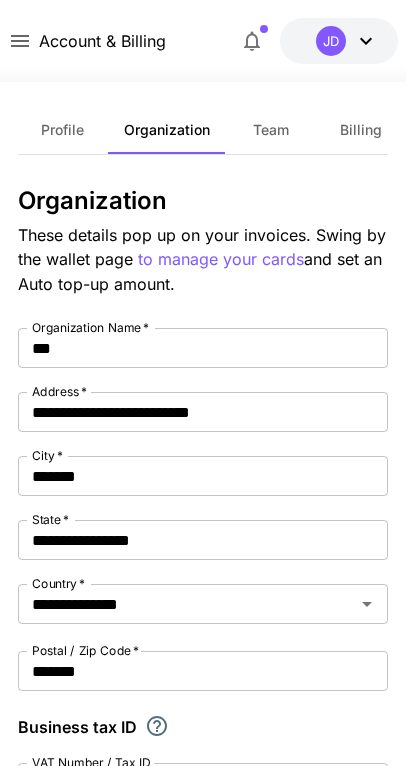 click 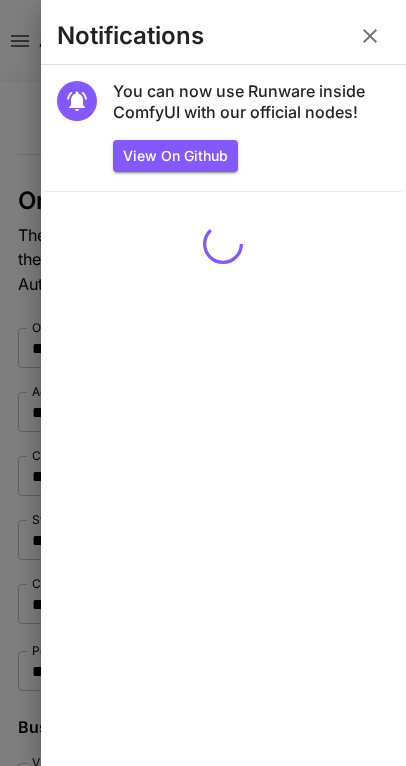 click 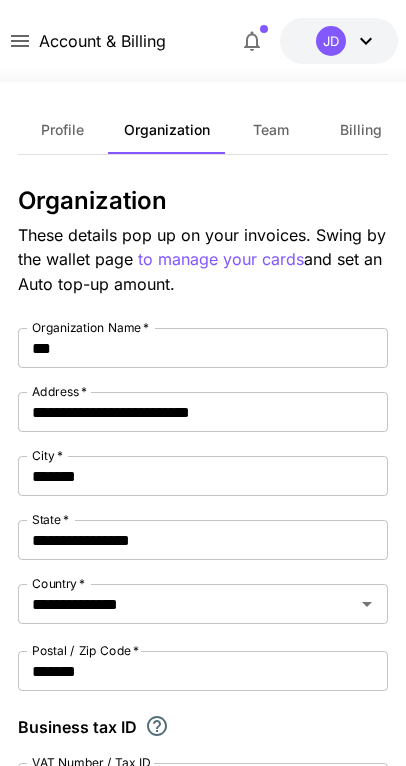 click 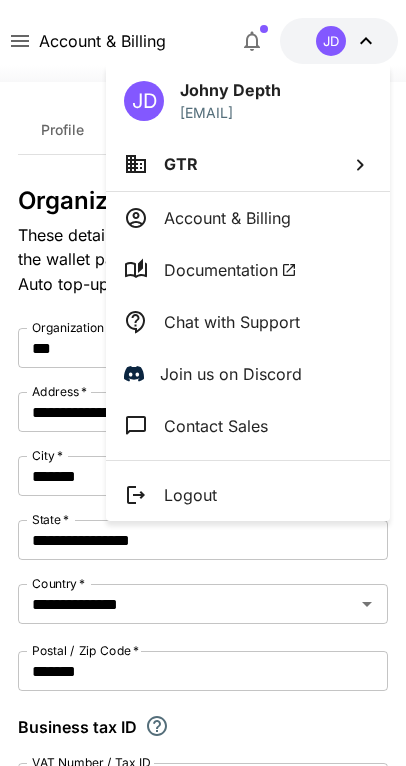 click on "GTR" at bounding box center (248, 164) 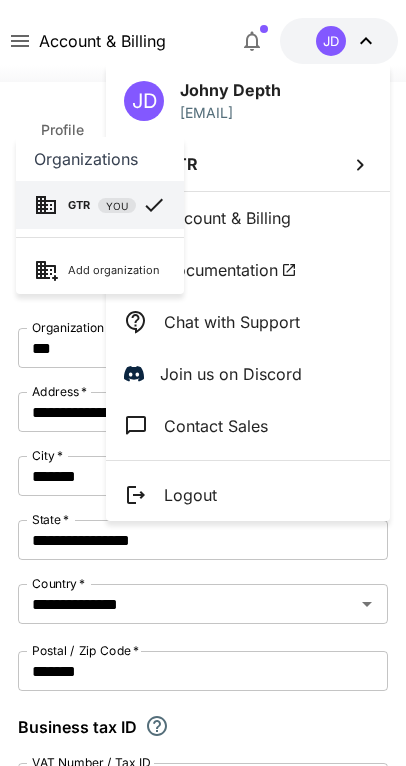 click at bounding box center [203, 383] 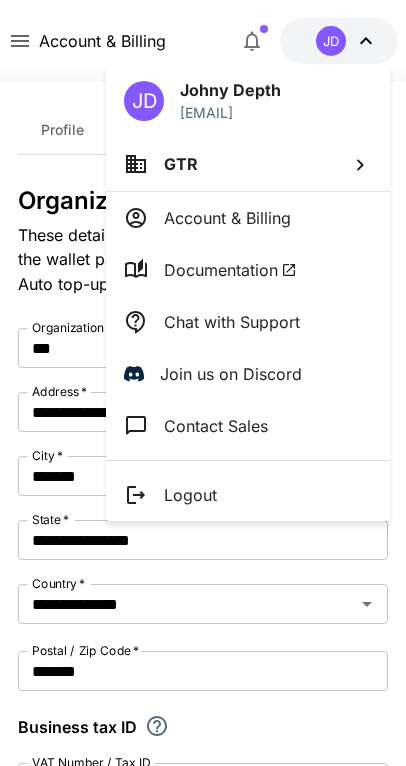 click on "JD" at bounding box center (144, 101) 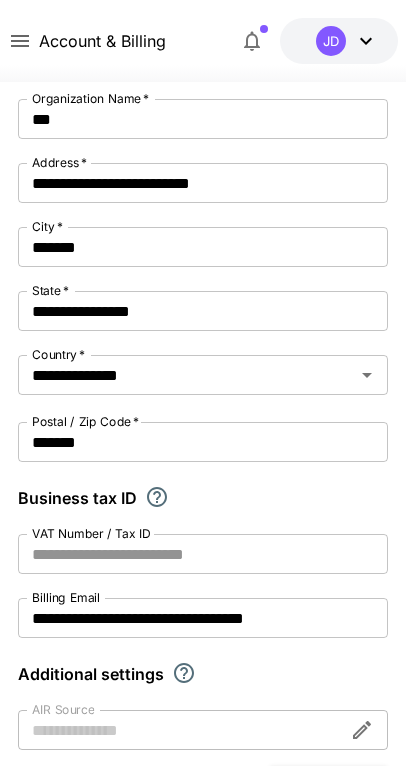 scroll, scrollTop: 0, scrollLeft: 0, axis: both 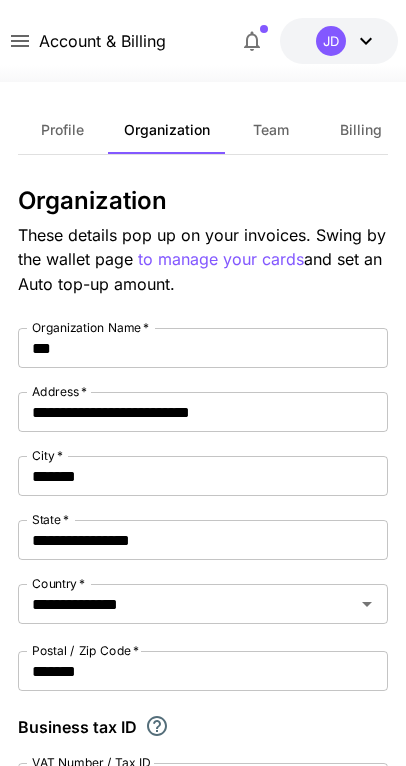 click on "Billing" at bounding box center [361, 130] 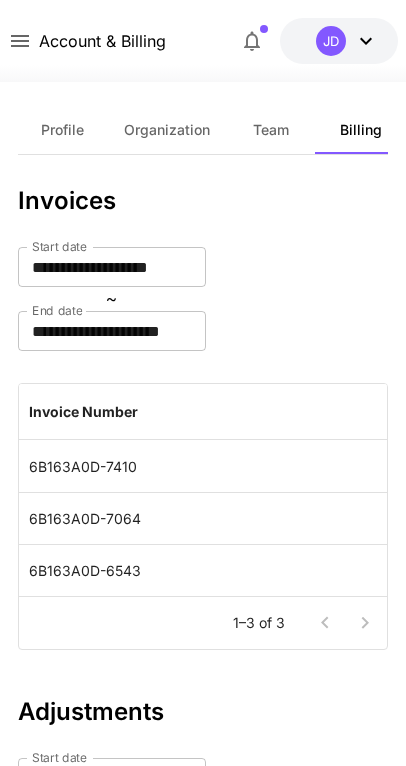 scroll, scrollTop: 0, scrollLeft: 0, axis: both 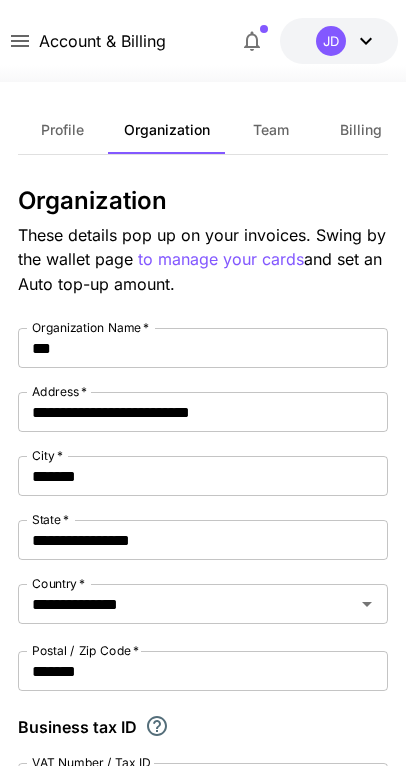 click on "**********" at bounding box center (203, 799) 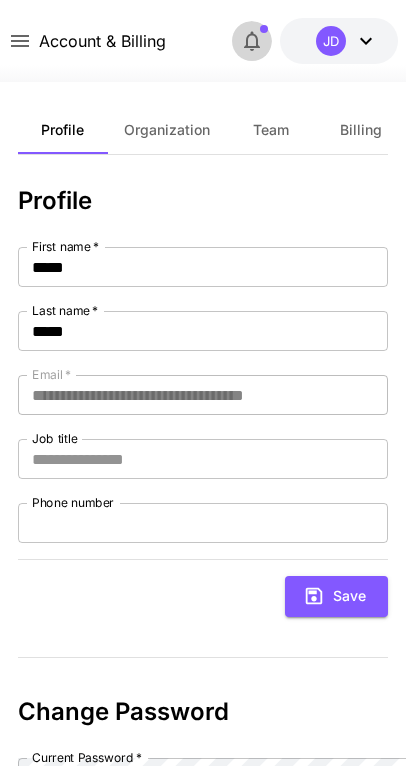 click 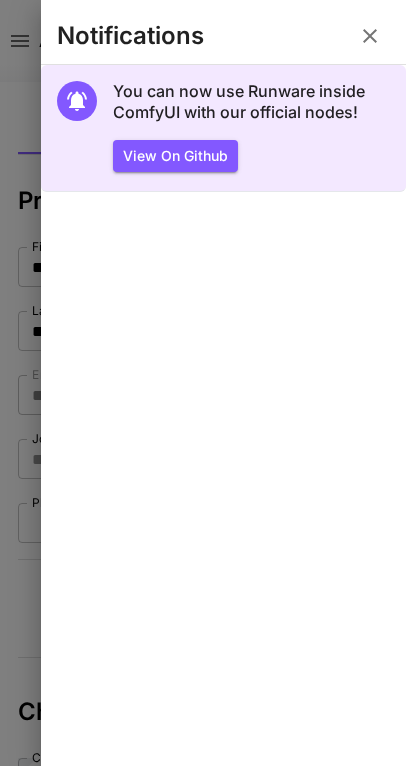 drag, startPoint x: 1697, startPoint y: 40, endPoint x: 1645, endPoint y: 64, distance: 57.271286 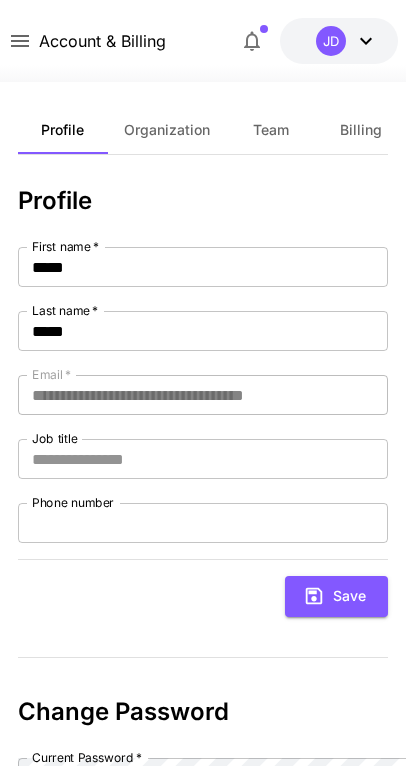 click on "$0.84    credits left  JD" at bounding box center (339, 41) 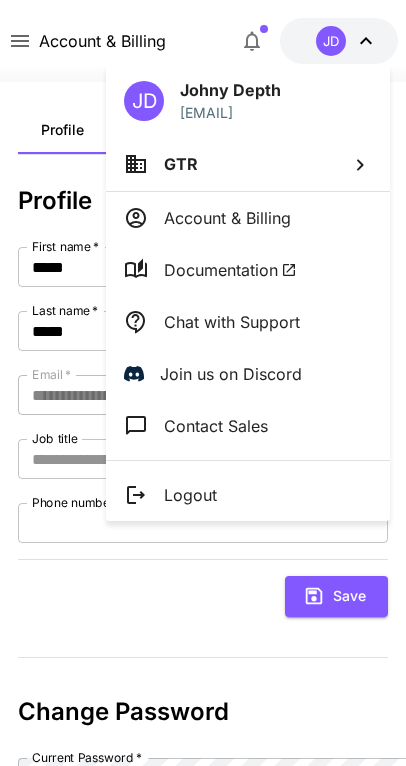 click at bounding box center (203, 383) 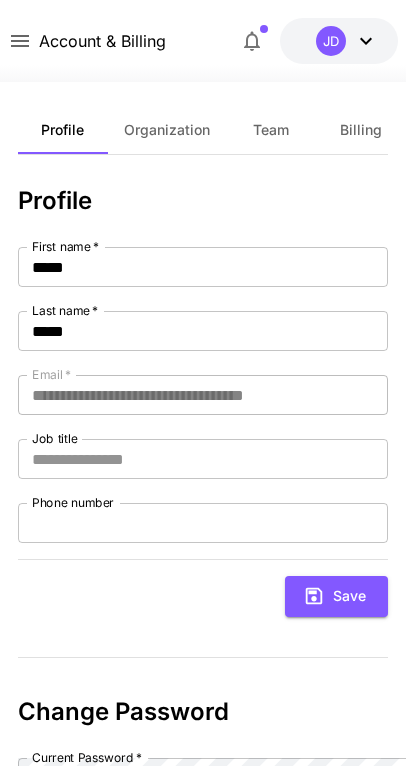 click 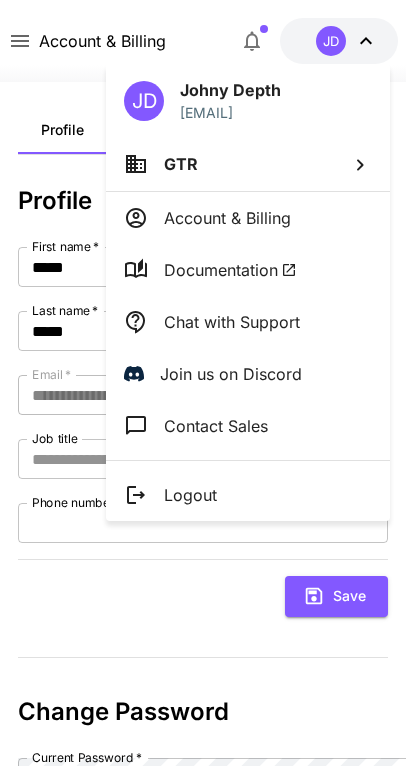 click at bounding box center (203, 383) 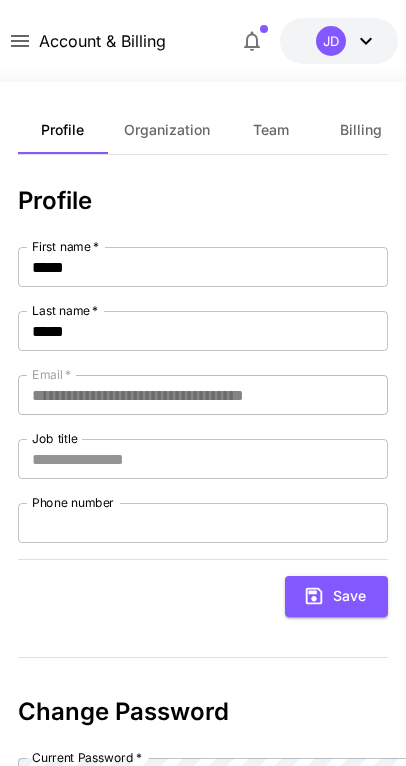 click on "credits left" at bounding box center [0, 0] 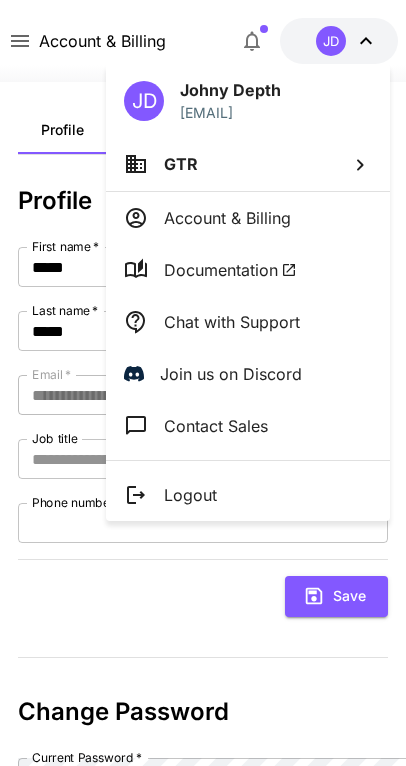 click at bounding box center (203, 383) 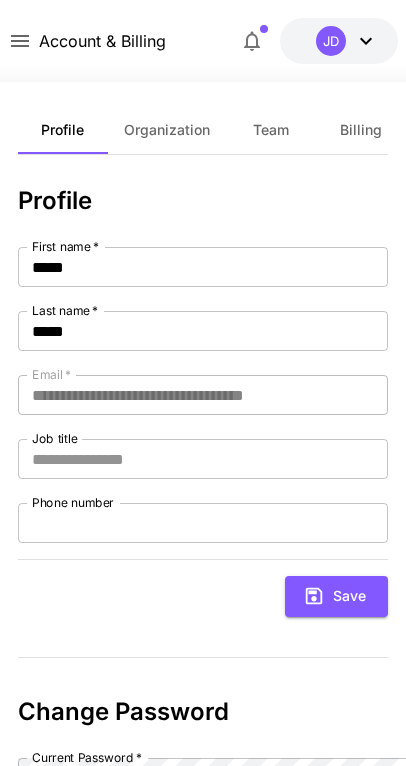 click on "$0.84    credits left  JD" at bounding box center (339, 41) 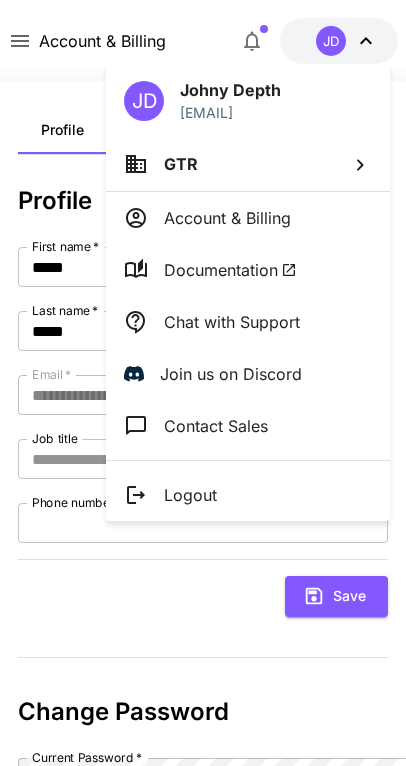 click at bounding box center [203, 383] 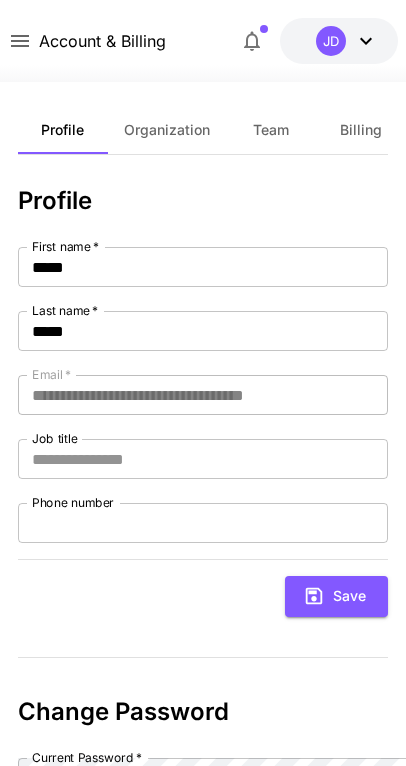 click on "Billing" at bounding box center (361, 130) 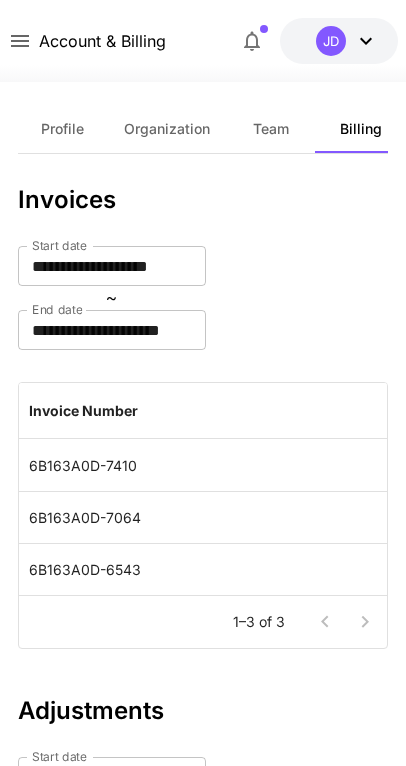 scroll, scrollTop: 0, scrollLeft: 0, axis: both 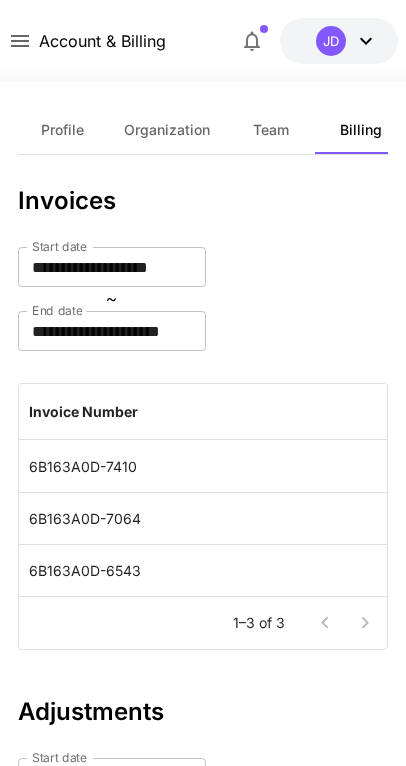 click on "$0.84    credits left  JD" at bounding box center [339, 41] 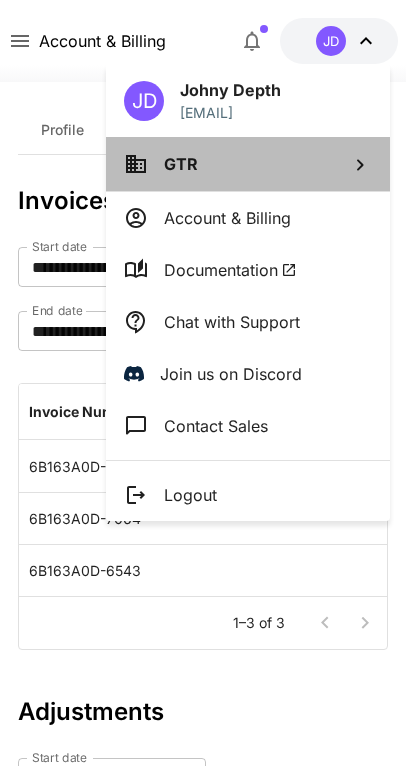 click on "GTR" at bounding box center (248, 164) 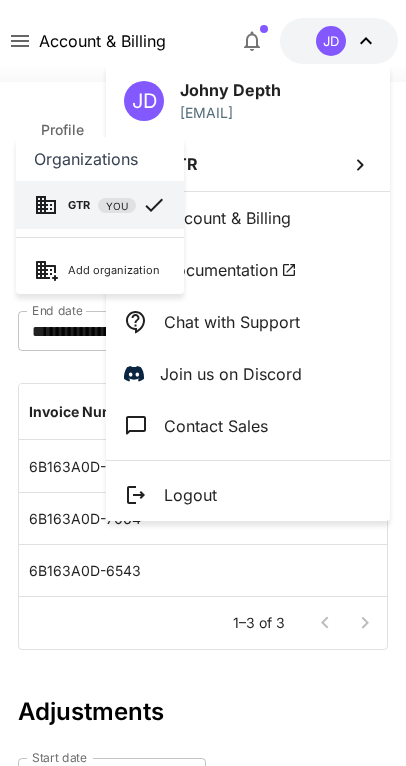 click on "YOU" at bounding box center (117, 206) 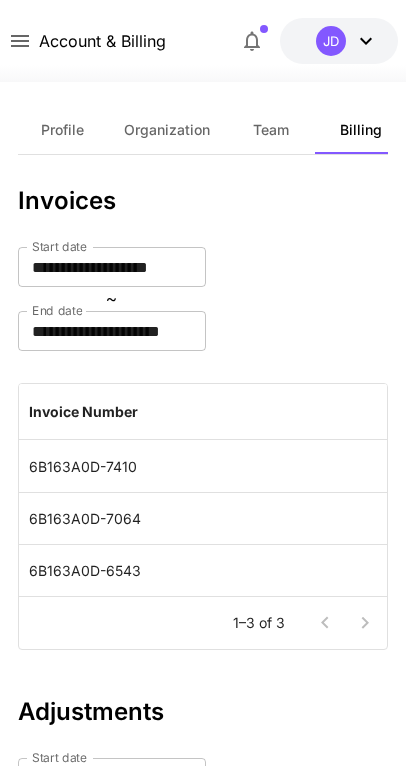 click on "Profile" at bounding box center [62, 130] 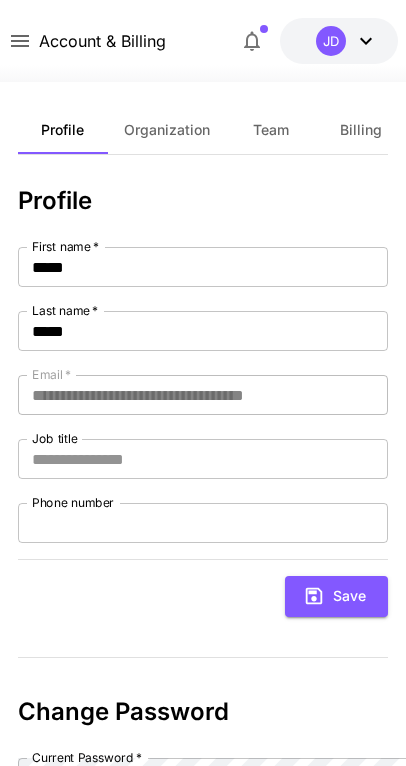 click on "Account & Billing" at bounding box center [102, 41] 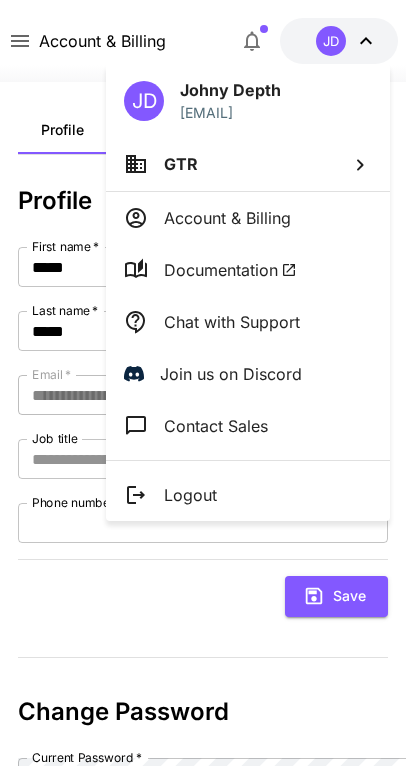 click at bounding box center (203, 383) 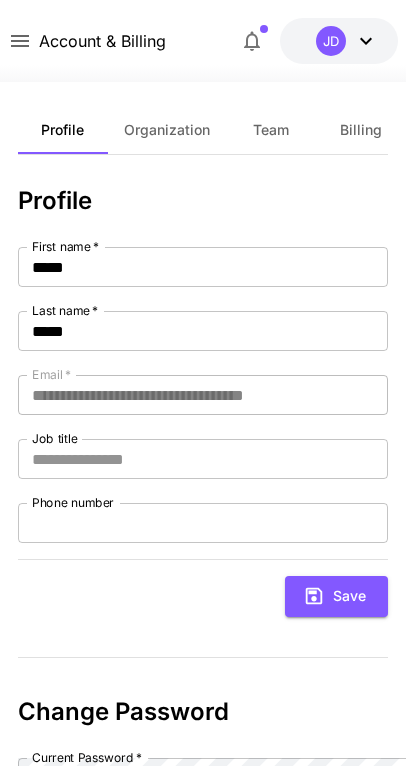 click on "$0.84" at bounding box center (0, 0) 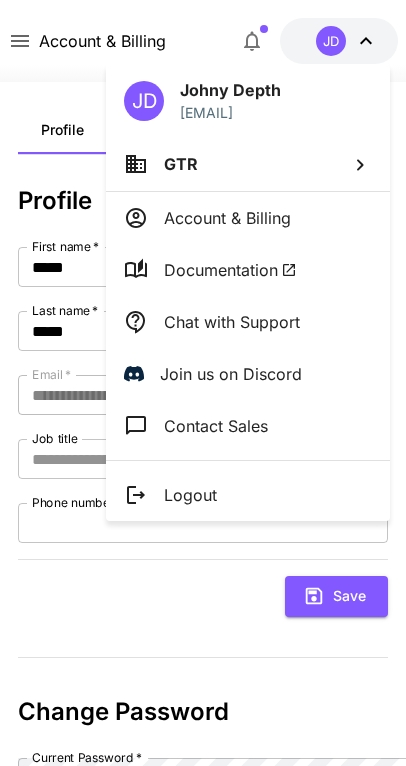 click on "Account & Billing" at bounding box center (227, 218) 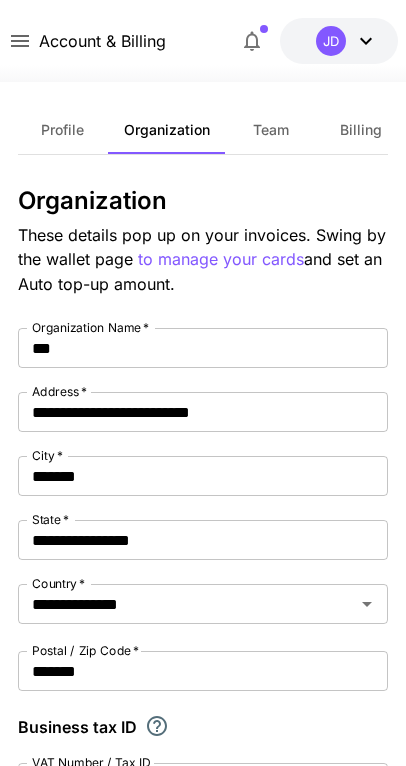 click on "Profile" at bounding box center (62, 130) 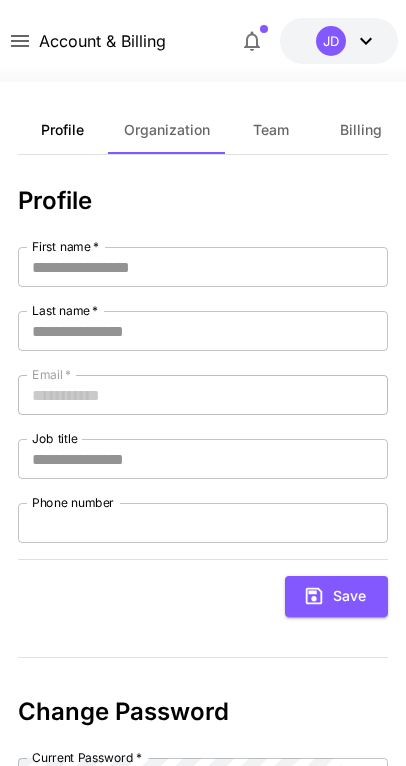 type on "*****" 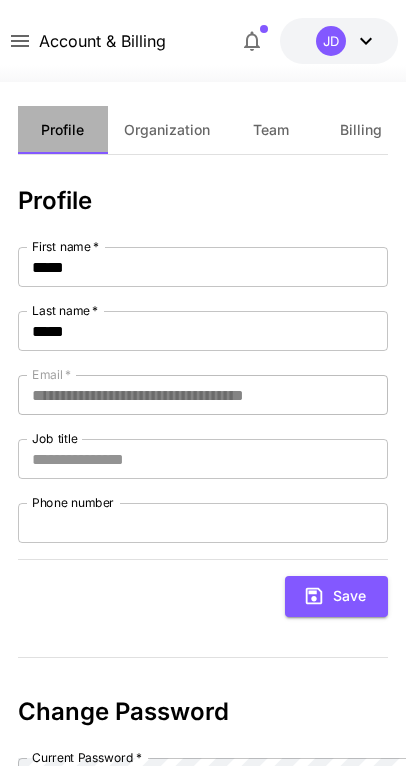 click on "Profile" at bounding box center [63, 130] 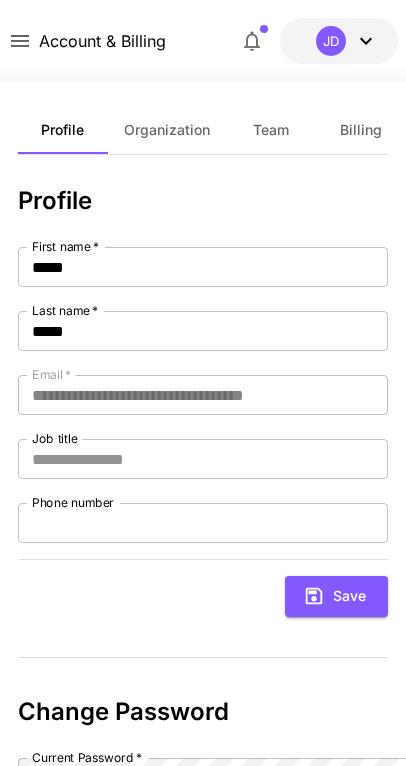 click on "Organization" at bounding box center (167, 130) 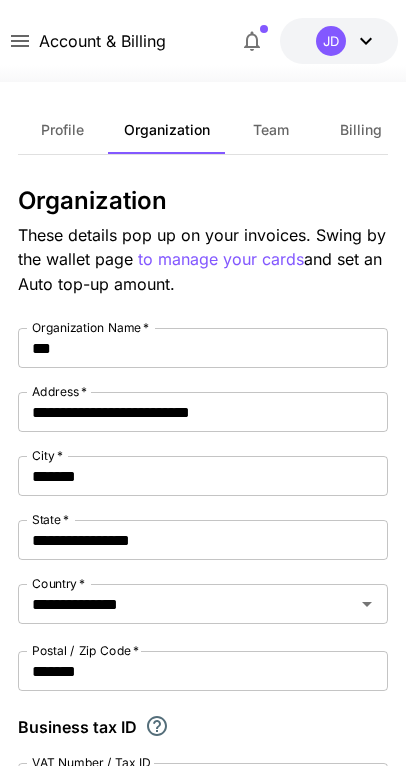 click on "Team" at bounding box center (271, 130) 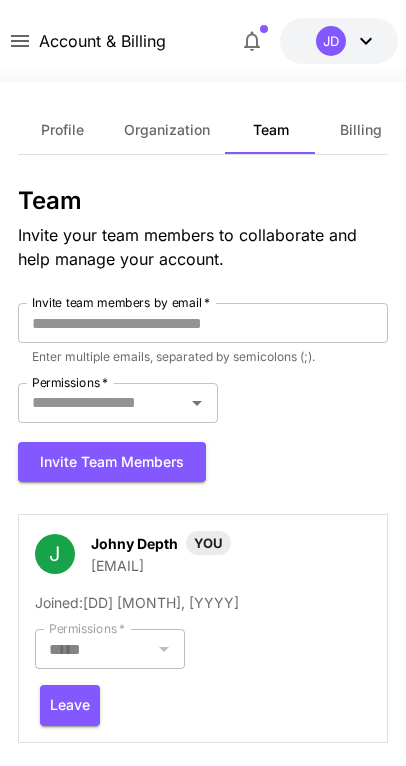click on "Billing" at bounding box center [361, 130] 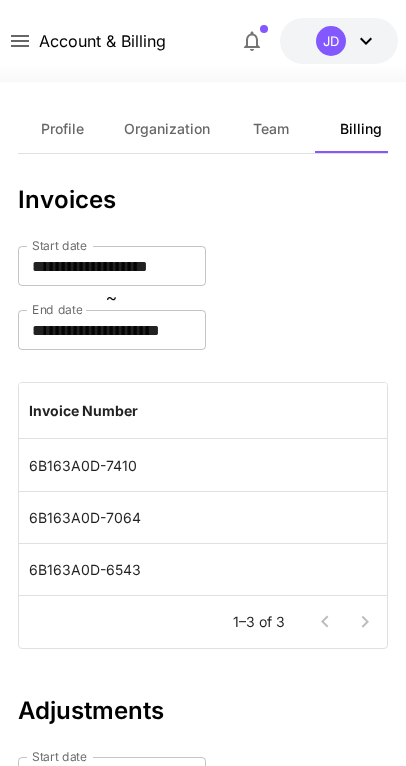 scroll, scrollTop: 0, scrollLeft: 0, axis: both 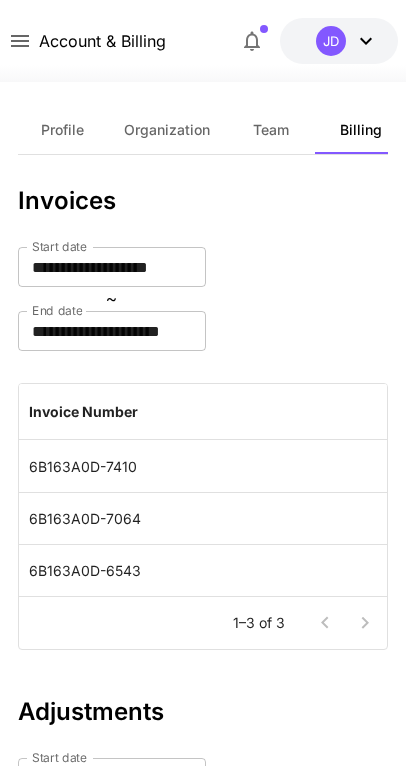 click on "$0.84" at bounding box center (0, 0) 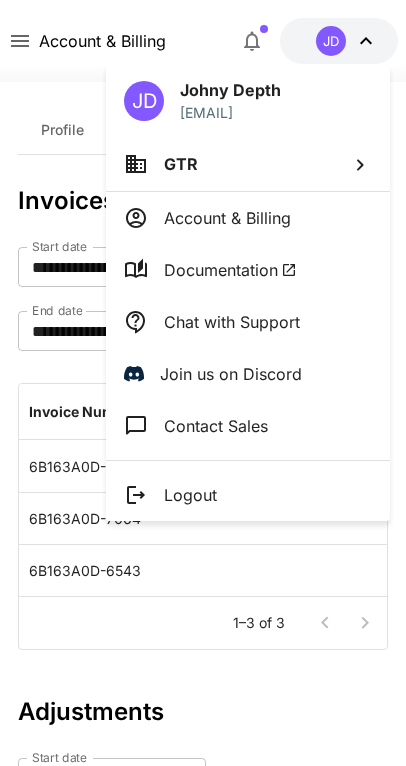 click at bounding box center [203, 383] 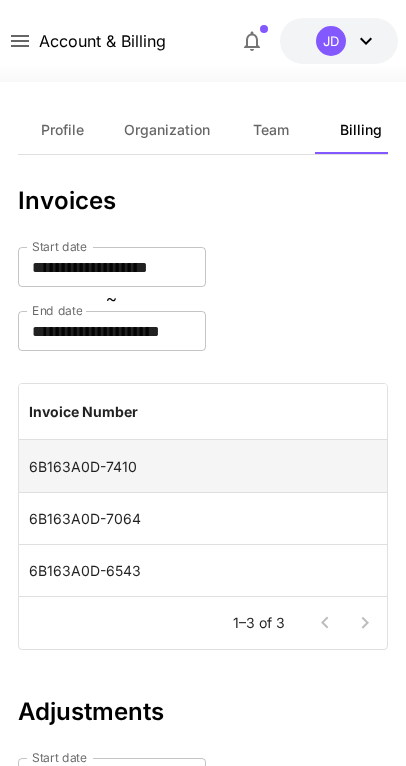 click on "PAID" at bounding box center (913, 468) 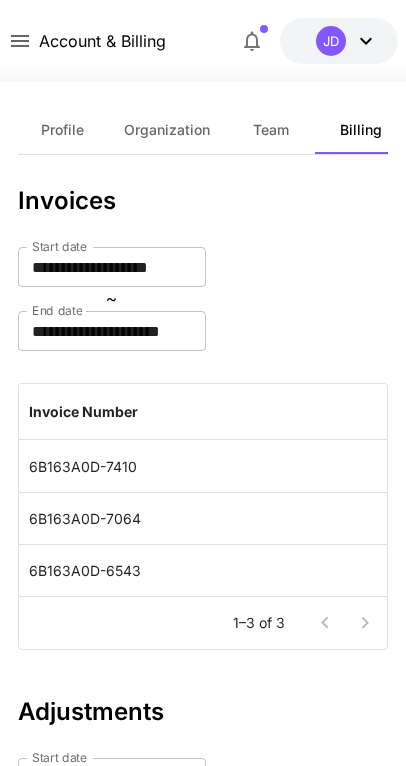 click on "$0.84" at bounding box center (0, 0) 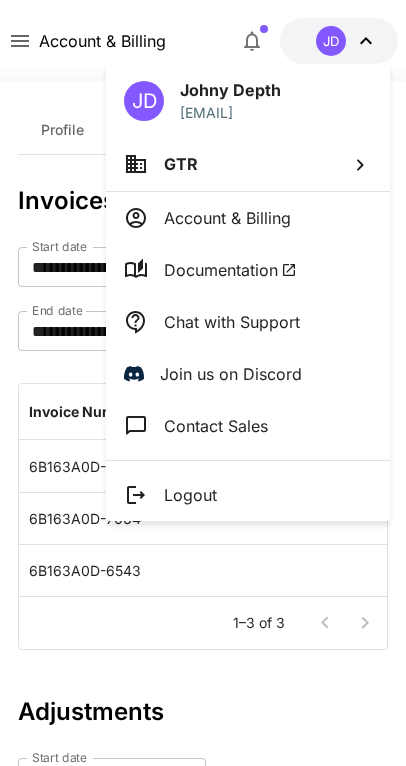 click at bounding box center [203, 383] 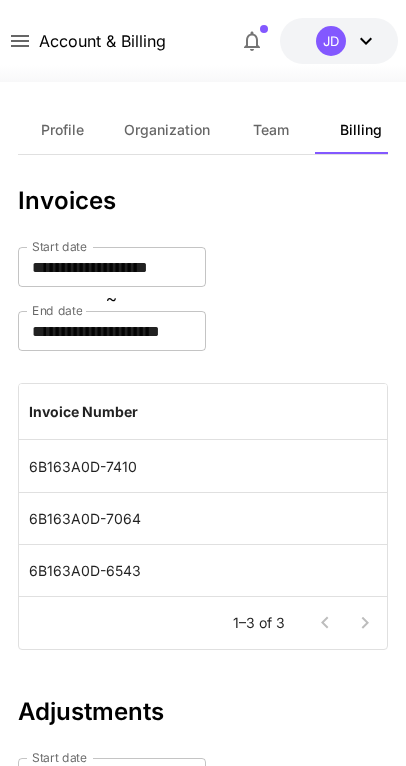 click on "JD" at bounding box center [331, 41] 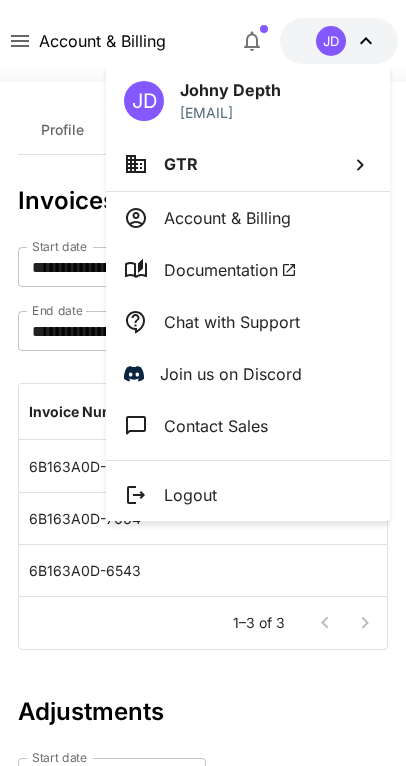 click at bounding box center (203, 383) 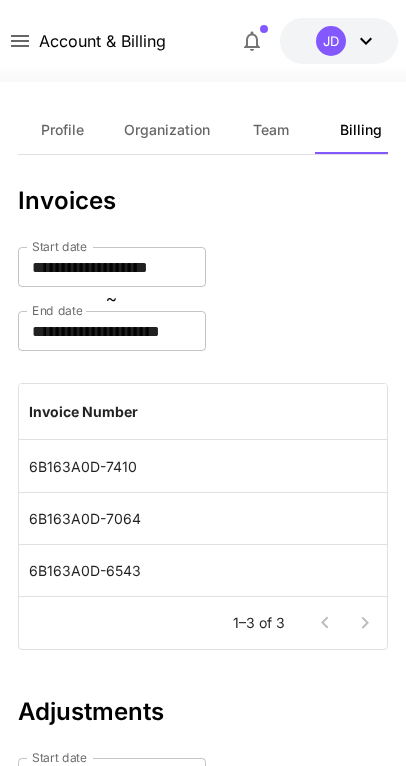click 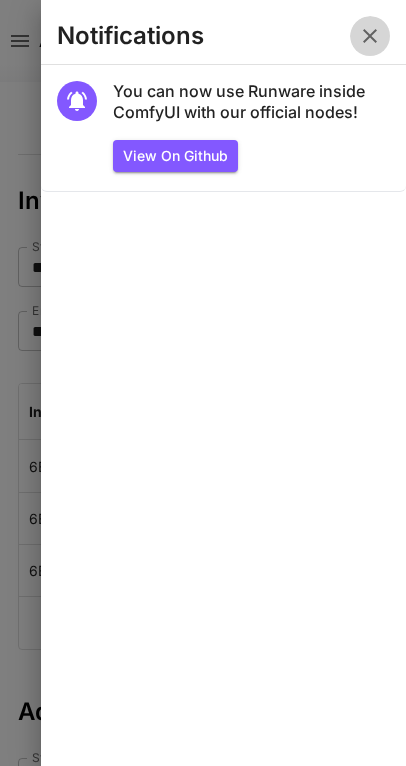 click at bounding box center (370, 36) 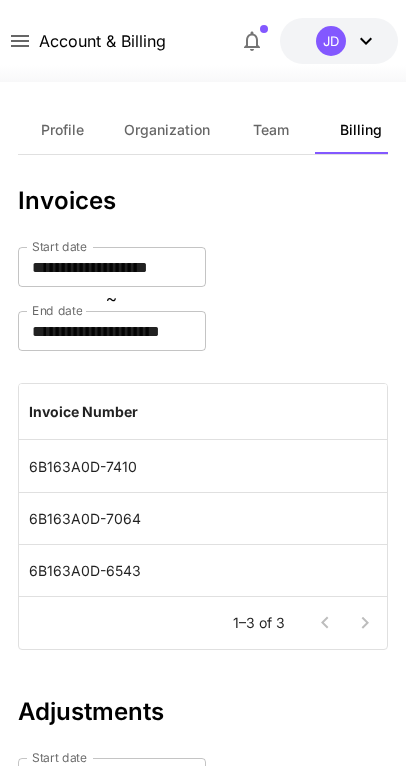 click on "credits left" at bounding box center [0, 0] 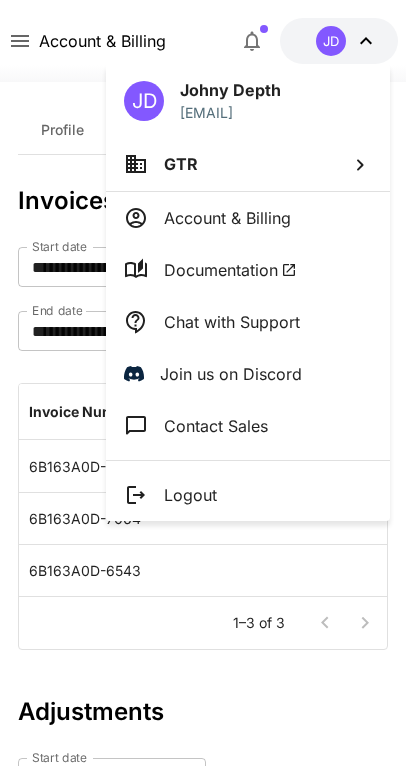 click at bounding box center (203, 383) 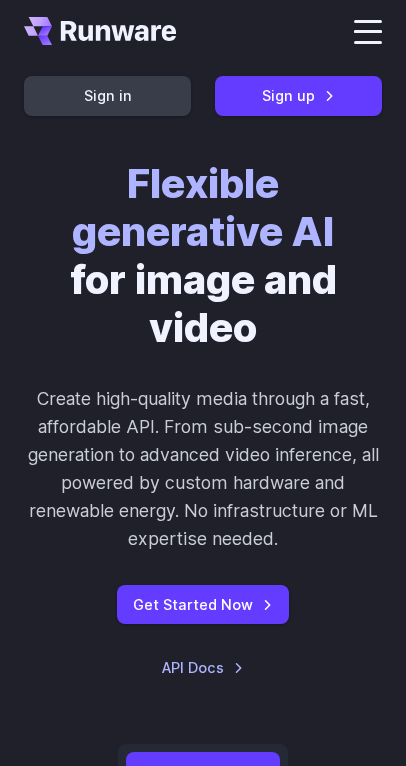 scroll, scrollTop: 0, scrollLeft: 0, axis: both 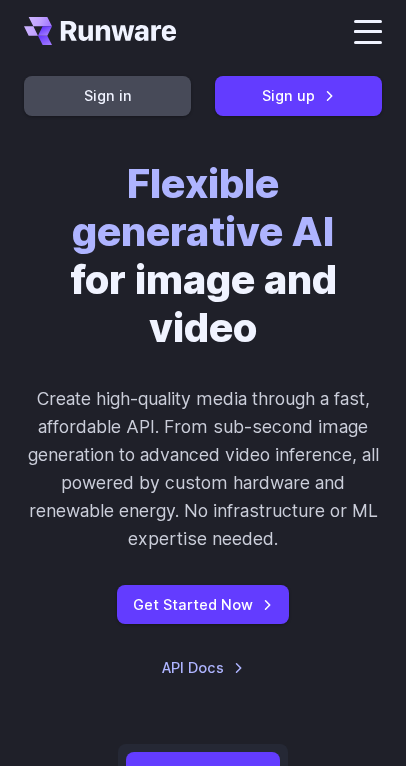 click on "Sign in" at bounding box center [107, 95] 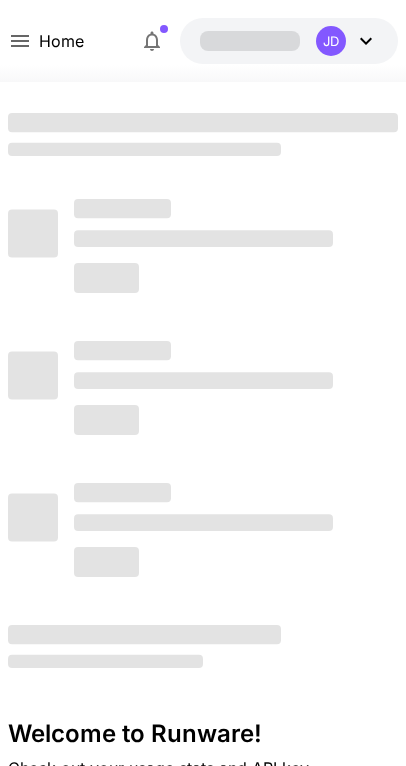 scroll, scrollTop: 0, scrollLeft: 0, axis: both 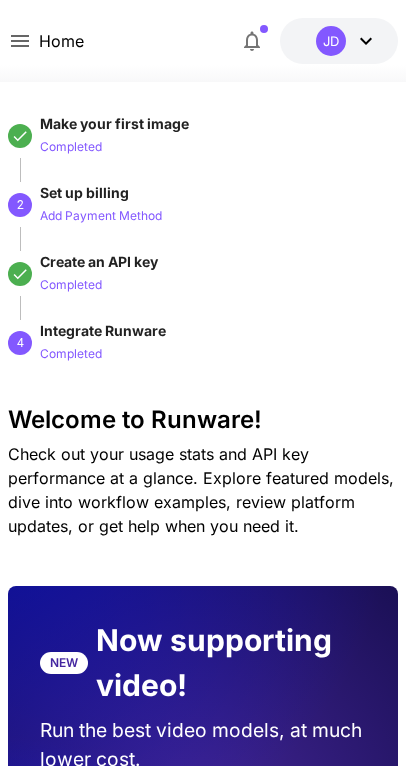 click on "$0.84    credits left  JD" at bounding box center (339, 41) 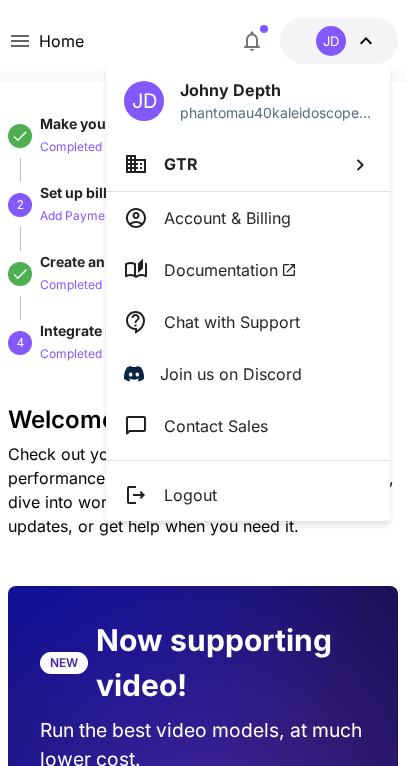 click at bounding box center (203, 383) 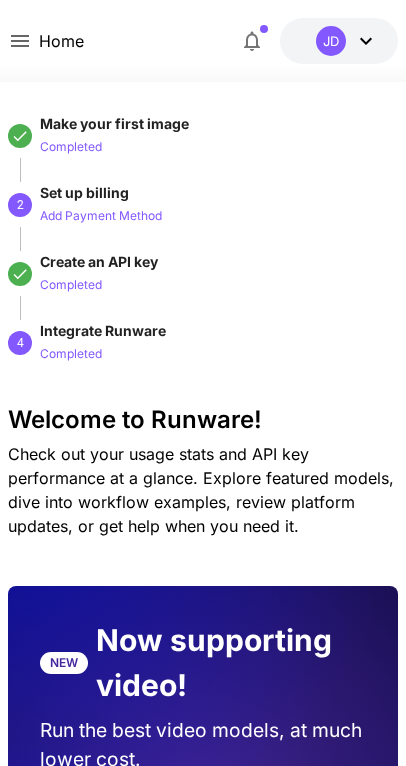 click on "JD" at bounding box center (347, 41) 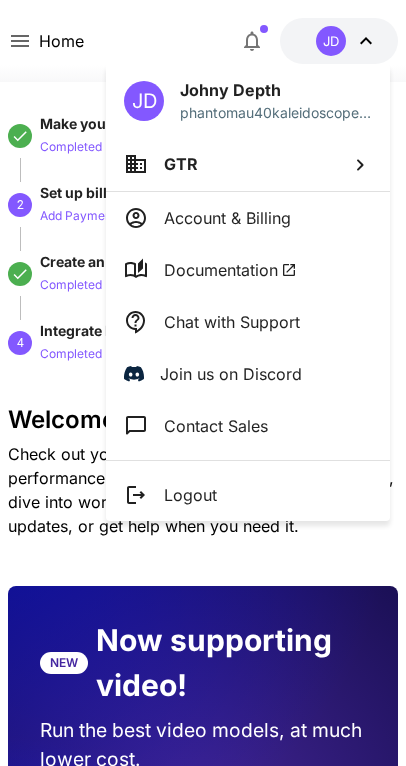 click at bounding box center (203, 383) 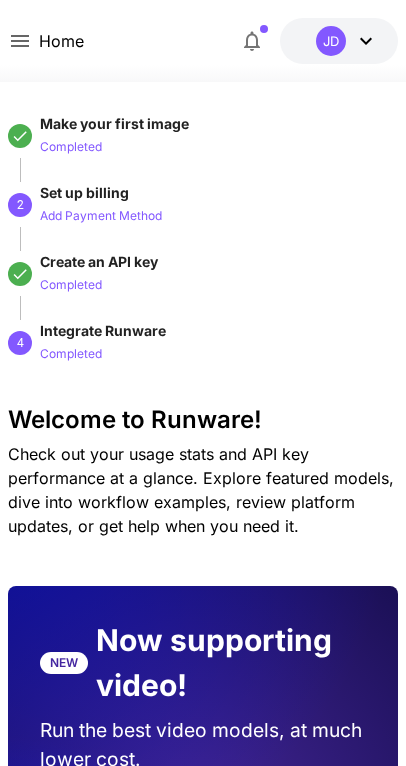 click at bounding box center [252, 41] 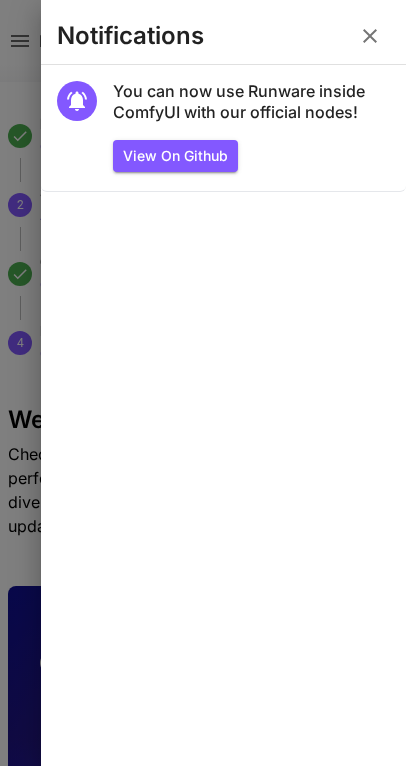 drag, startPoint x: 1685, startPoint y: 42, endPoint x: 1567, endPoint y: 55, distance: 118.71394 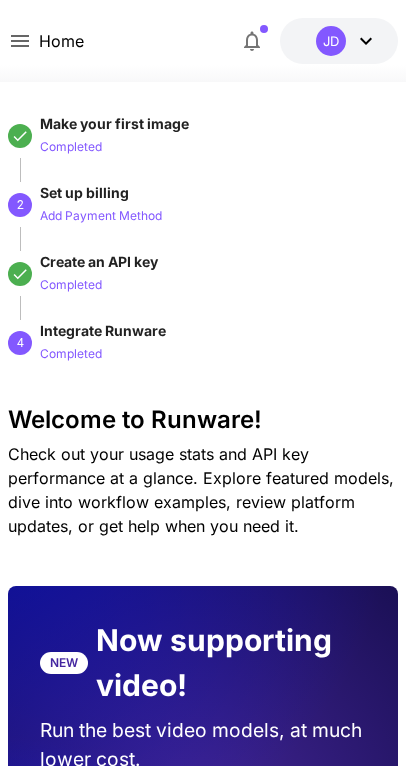 click on "Home" at bounding box center [61, 41] 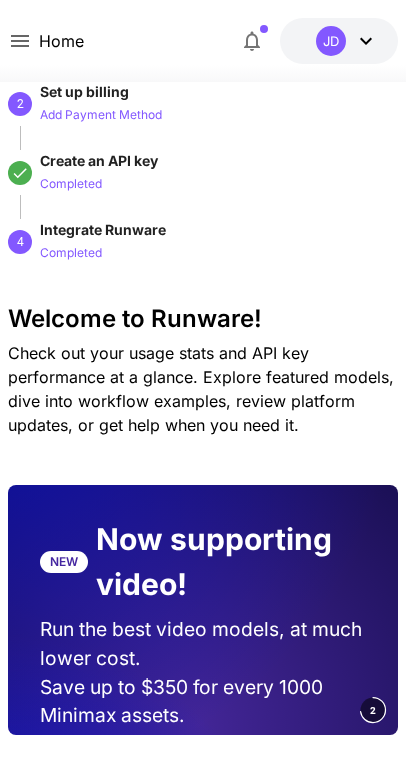 scroll, scrollTop: 0, scrollLeft: 0, axis: both 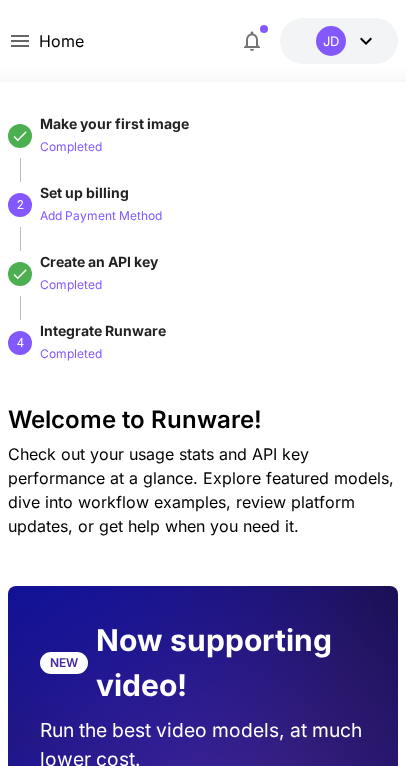 click on "$0.84" at bounding box center (0, 0) 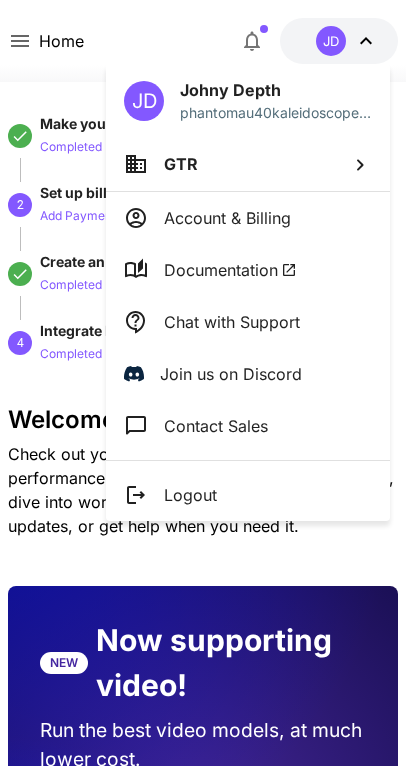 click at bounding box center [203, 383] 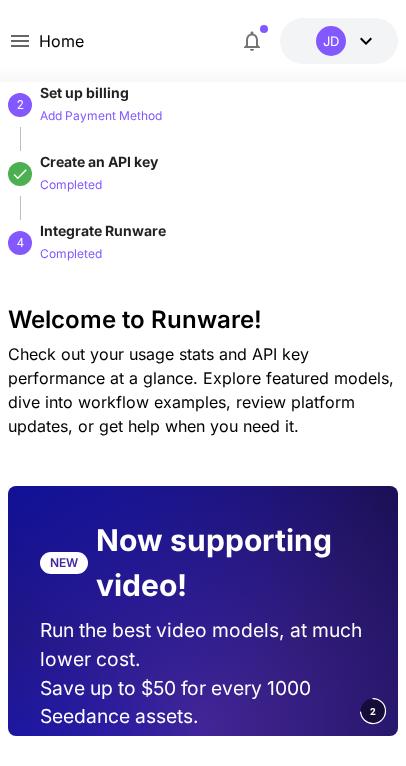 scroll, scrollTop: 0, scrollLeft: 0, axis: both 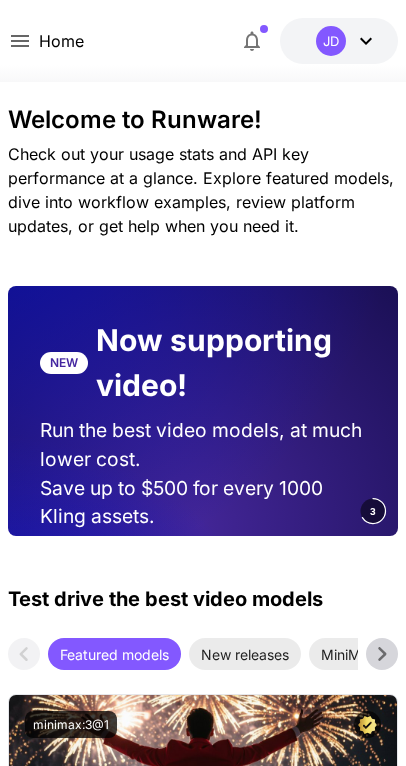 type 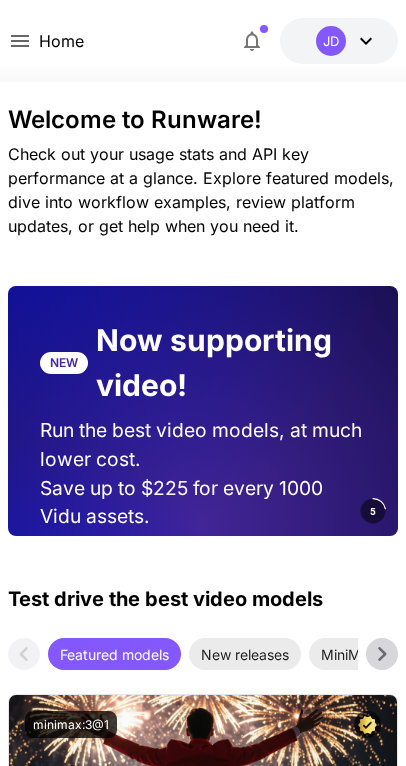 click at bounding box center [203, 714] 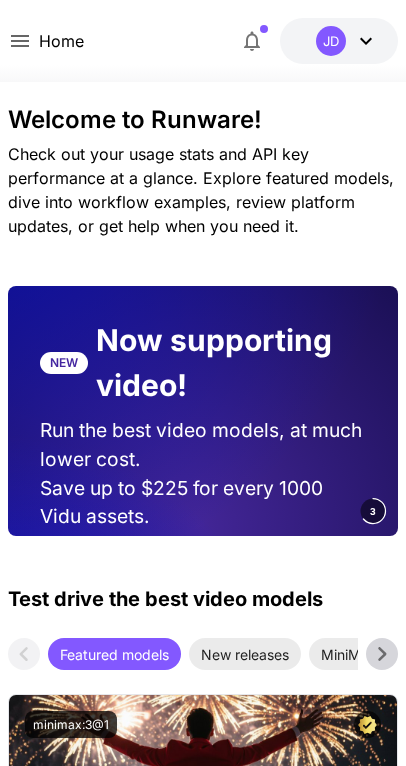 click on "NEW" at bounding box center (64, 363) 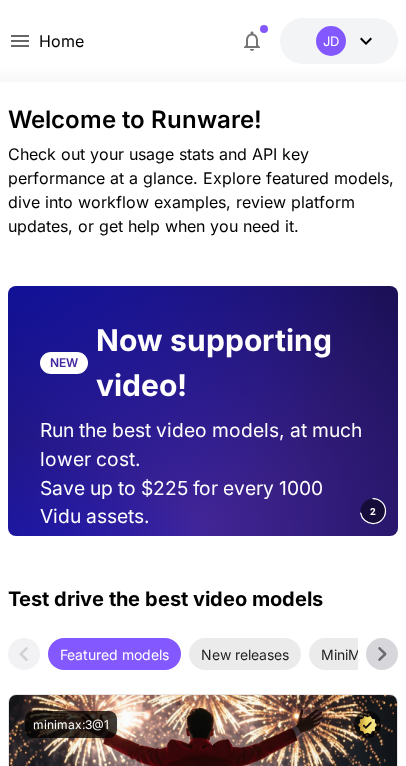 click on "Make your first image Completed 2 Set up billing Add Payment Method Create an API key Completed 4 Integrate Runware Completed Welcome to Runware! Check out your usage stats and API key performance at a glance. Explore featured models, dive into workflow examples, review platform updates, or get help when you need it. NEW Now supporting video! Run the best video models, at much lower cost. Save up to $225 for every 1000 Vidu assets. 2 Test drive the best video models Featured models New releases MiniMax KlingAI ByteDance Google Veo PixVerse Vidu Launch in Playground minimax:3@1                             MiniMax 02 Hailuo Most polished and dynamic model with vibrant, theatrical visuals and fluid motion. Ideal for viral content and commercial-style footage. Launch in Playground bytedance:2@1                             Seedance 1.0 Pro Advanced video model that creates smooth, high-quality 1080p clips up to 10 seconds long. Great for dynamic scenes, clean motion, and strong consistency across shots." at bounding box center [203, 9430] 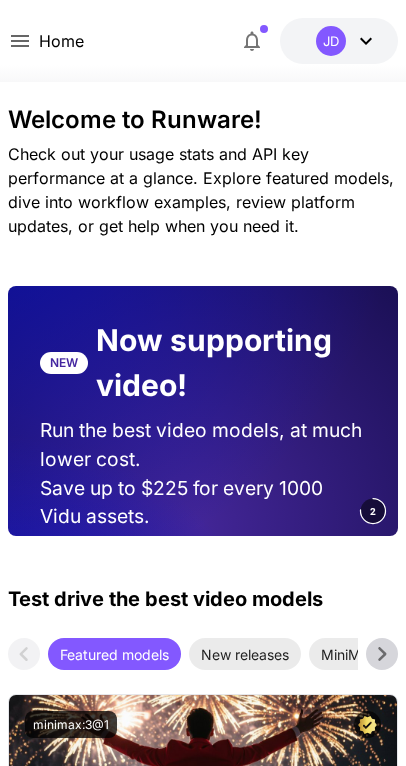 click at bounding box center [203, 714] 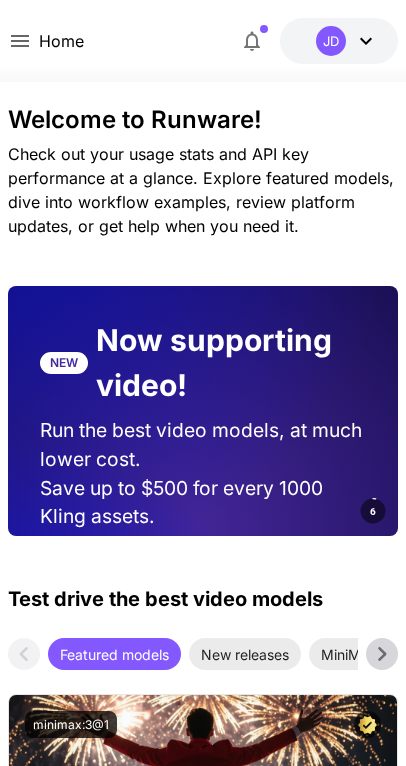 click at bounding box center (203, 714) 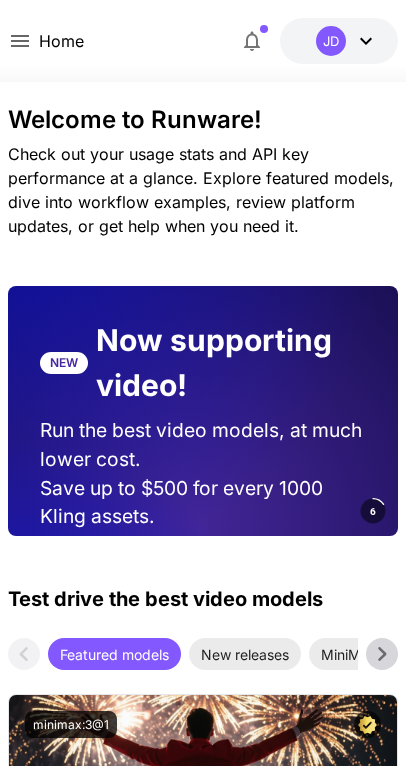 click at bounding box center [203, 714] 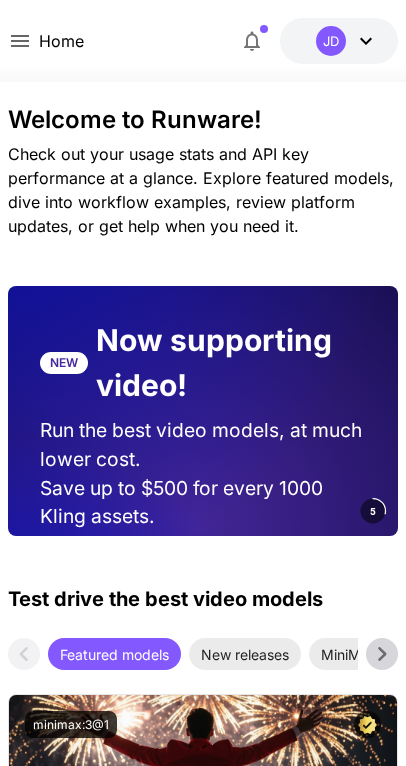 click at bounding box center (203, 714) 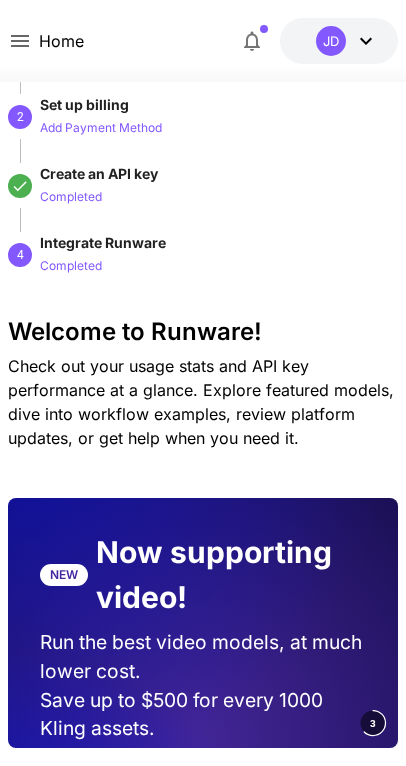 scroll, scrollTop: 0, scrollLeft: 0, axis: both 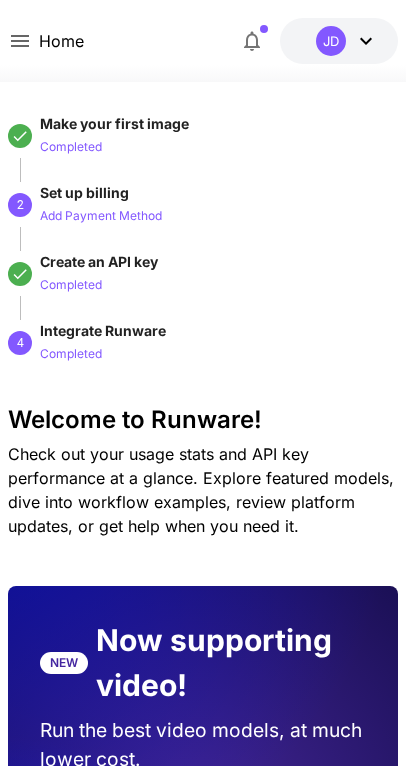 click on "Home" at bounding box center (61, 41) 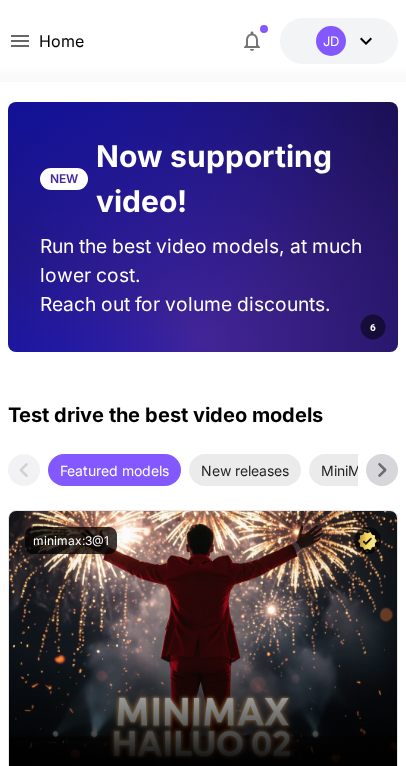 scroll, scrollTop: 1100, scrollLeft: 0, axis: vertical 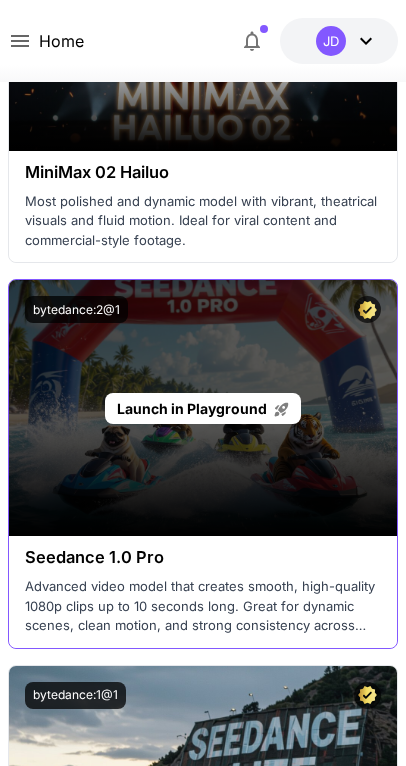 click on "Launch in Playground" at bounding box center (203, 408) 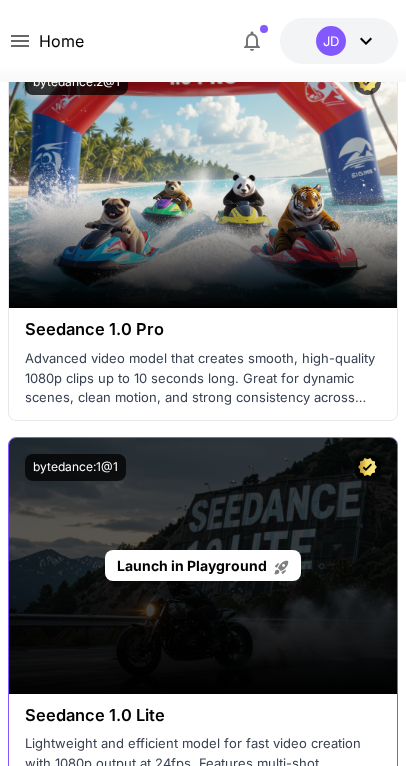 scroll, scrollTop: 1300, scrollLeft: 0, axis: vertical 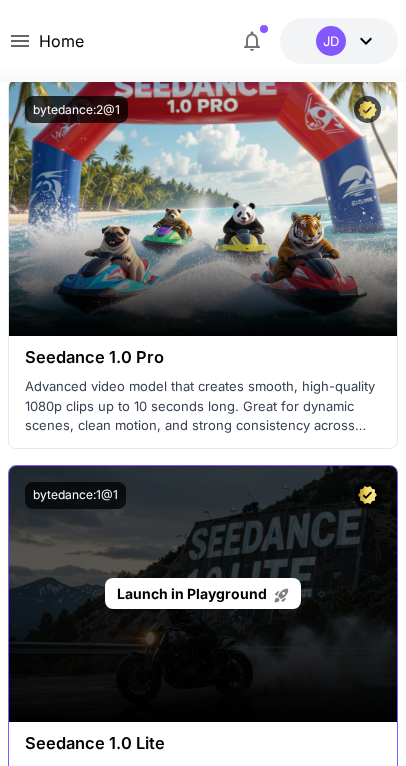 drag, startPoint x: 151, startPoint y: 326, endPoint x: 364, endPoint y: 495, distance: 271.90073 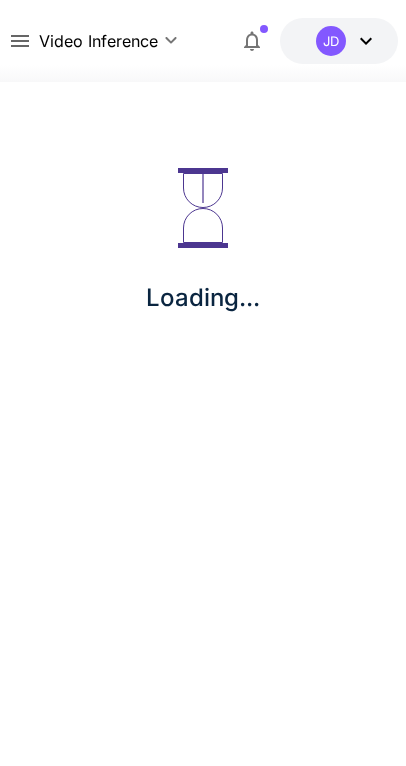 scroll, scrollTop: 0, scrollLeft: 0, axis: both 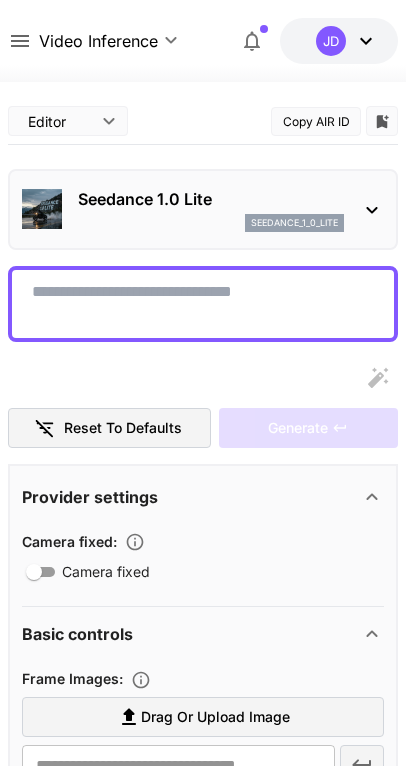 click on "Camera fixed" at bounding box center (203, 304) 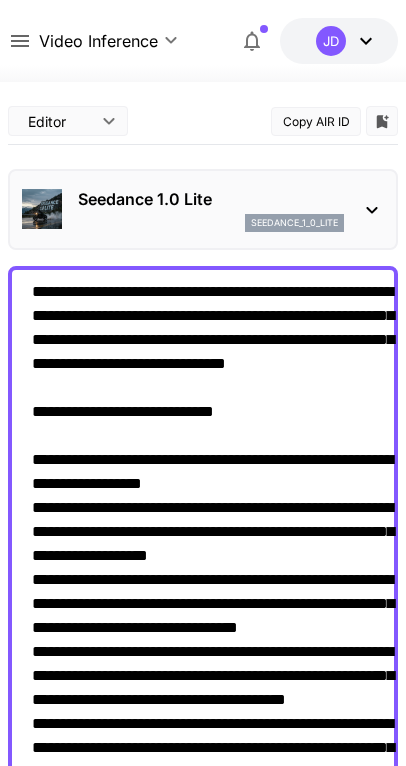scroll, scrollTop: 632, scrollLeft: 0, axis: vertical 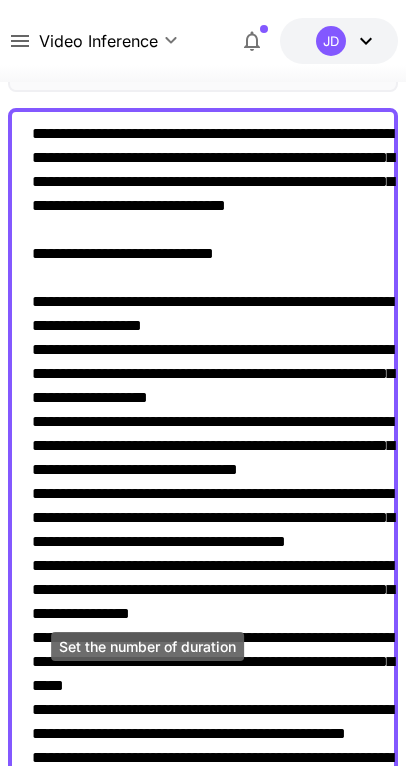 type on "**********" 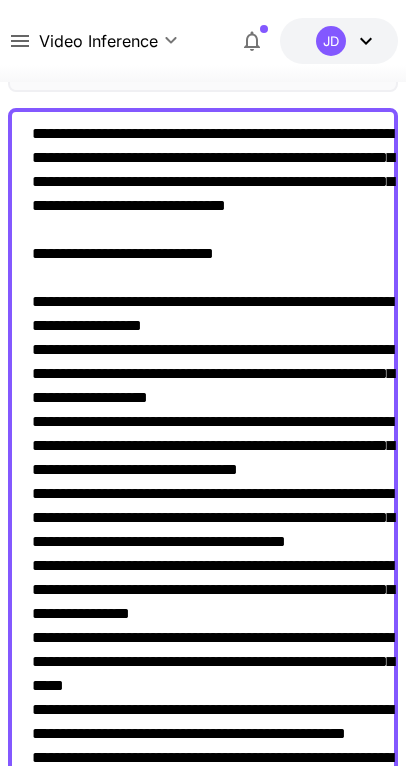 click on "**********" at bounding box center [203, 1593] 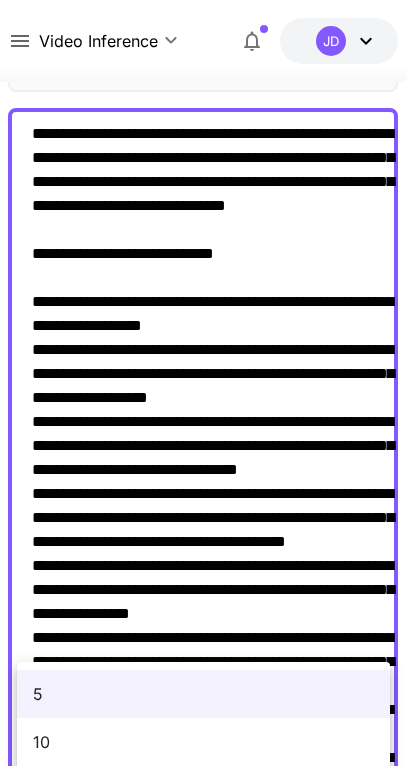 click on "10" at bounding box center (203, 742) 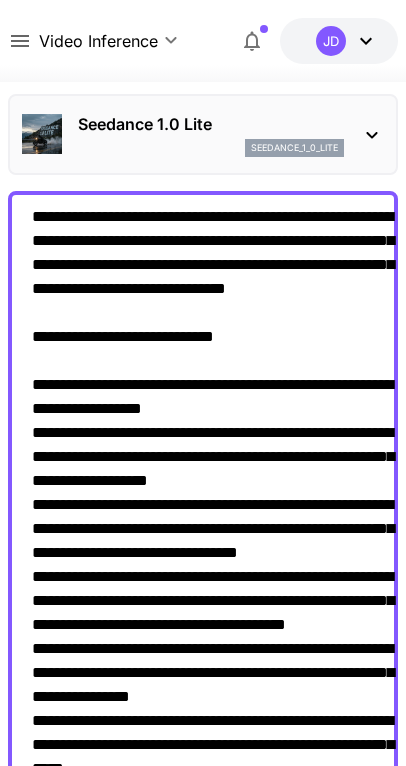 scroll, scrollTop: 0, scrollLeft: 0, axis: both 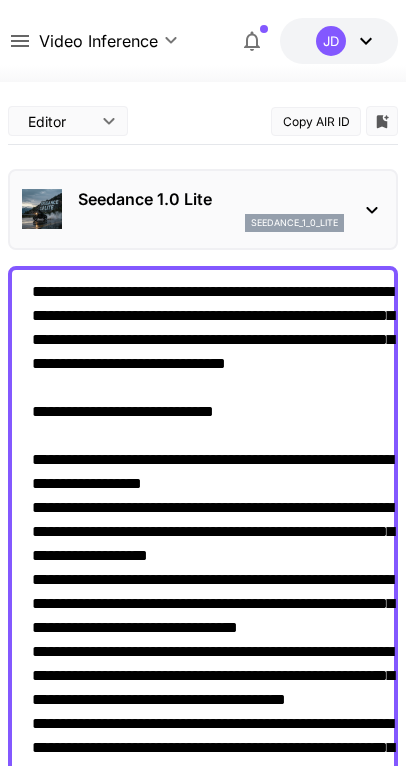 click on "WEBM" at bounding box center (202, 2247) 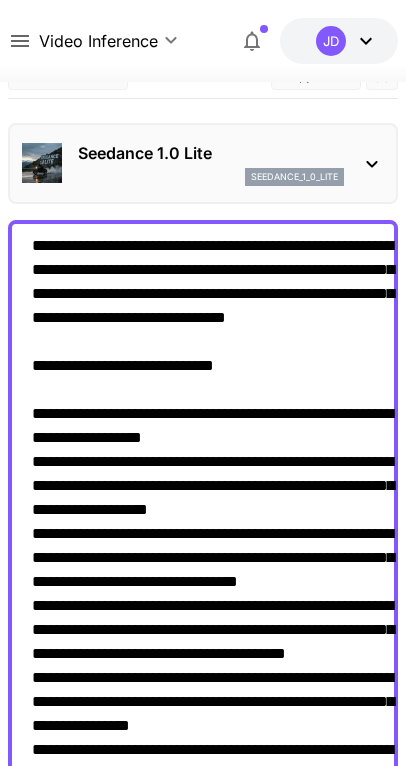 scroll, scrollTop: 100, scrollLeft: 0, axis: vertical 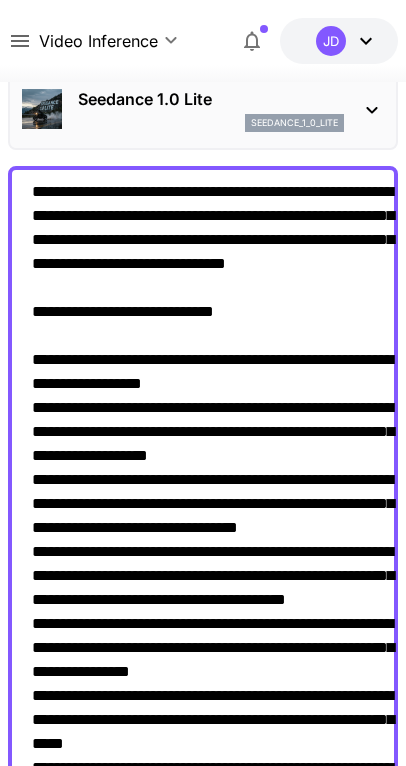 click on "Generate" at bounding box center (308, 1576) 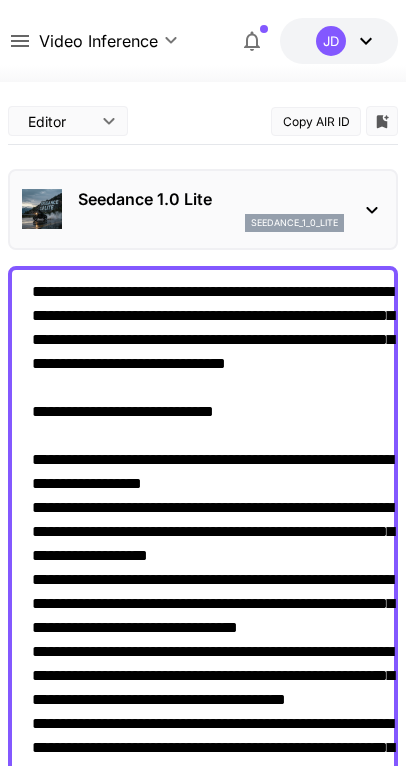 scroll, scrollTop: 0, scrollLeft: 0, axis: both 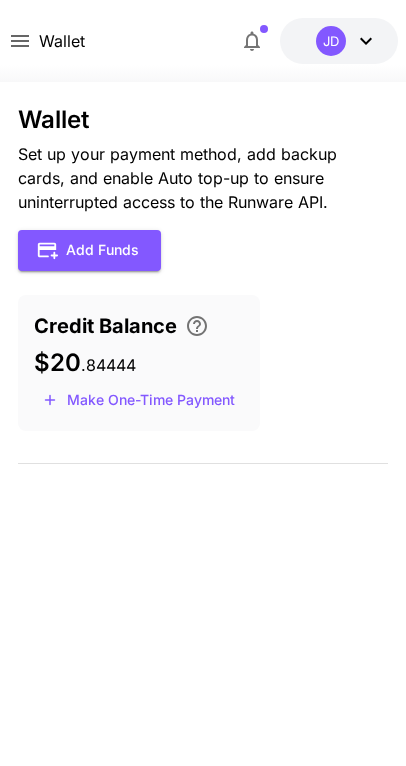 click on "Wallet" at bounding box center (62, 41) 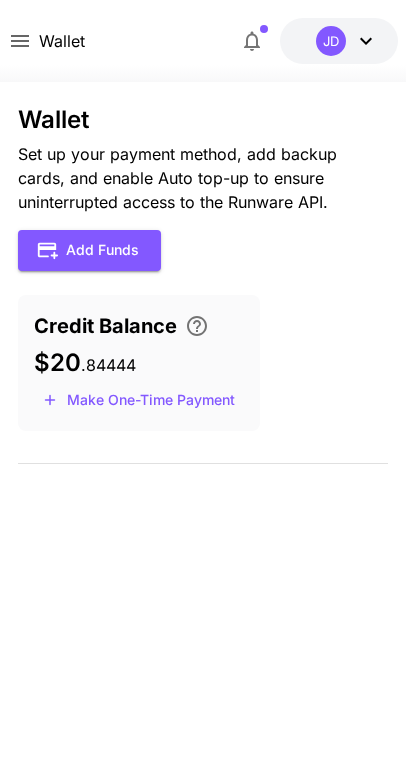 click on "credits left" at bounding box center [0, 0] 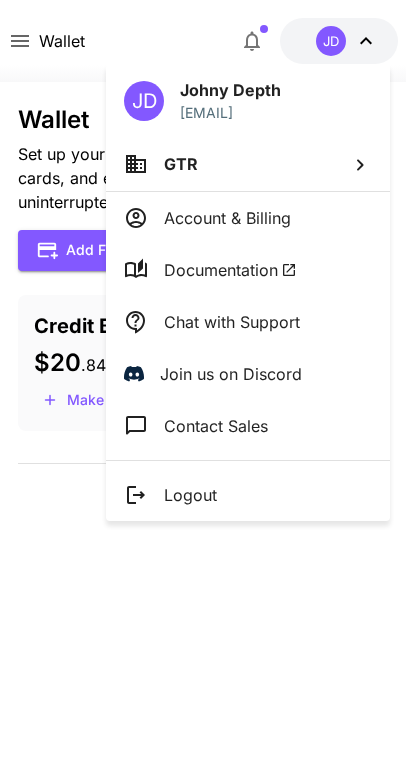 click at bounding box center [203, 383] 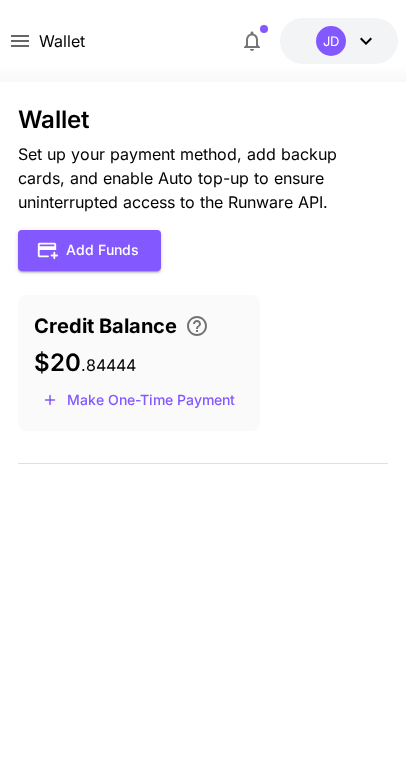 click on "[FIRST] [LAST] [EMAIL] [BRAND] Account & Billing Documentation Chat with Support Join us on Discord Contact Sales Logout" at bounding box center [160, 383] 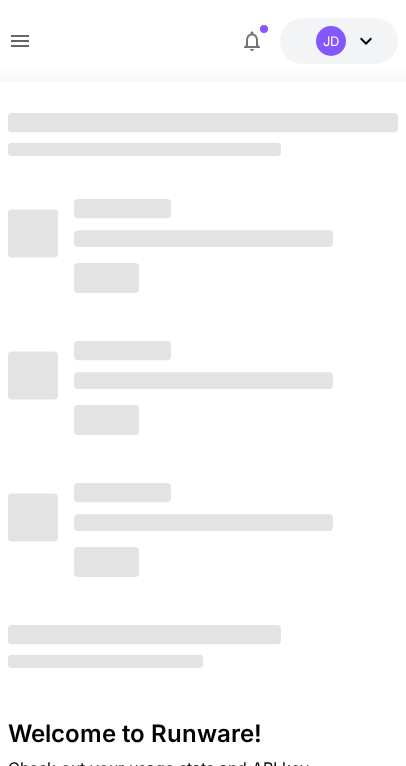 scroll, scrollTop: 0, scrollLeft: 0, axis: both 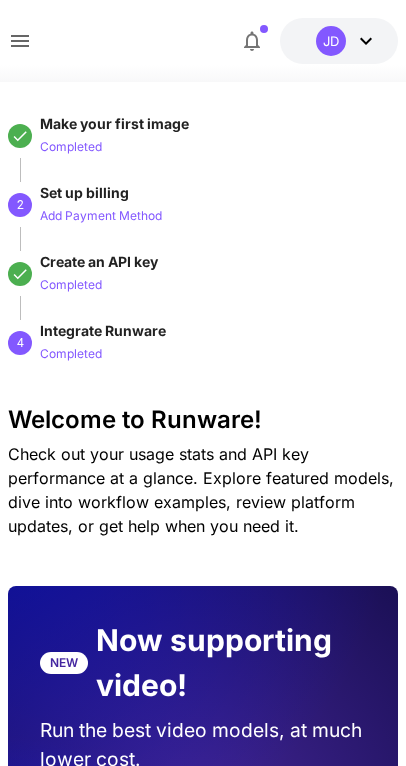 click on "JD" at bounding box center [331, 41] 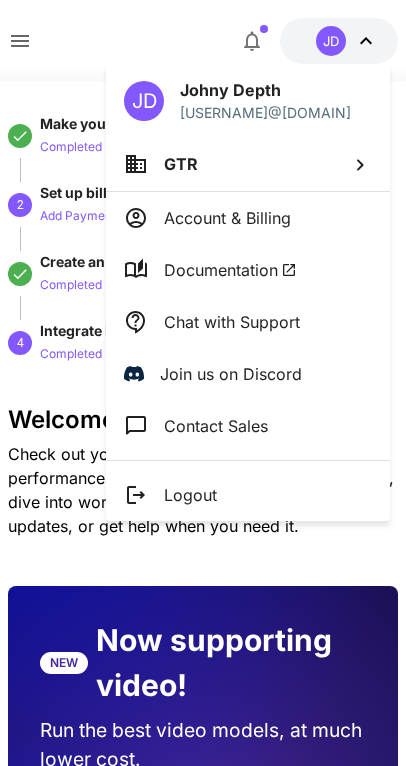 click at bounding box center [203, 383] 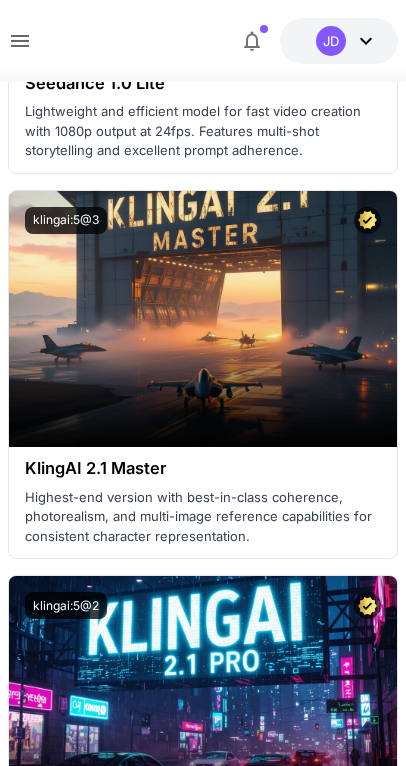 scroll, scrollTop: 2500, scrollLeft: 0, axis: vertical 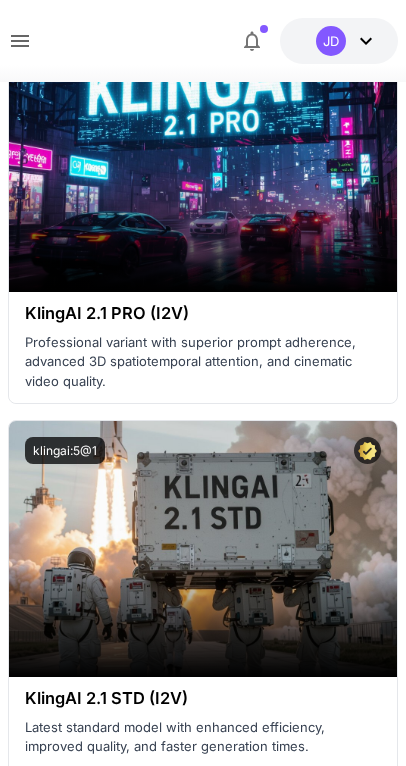 click on "Launch in Playground" at bounding box center (203, 934) 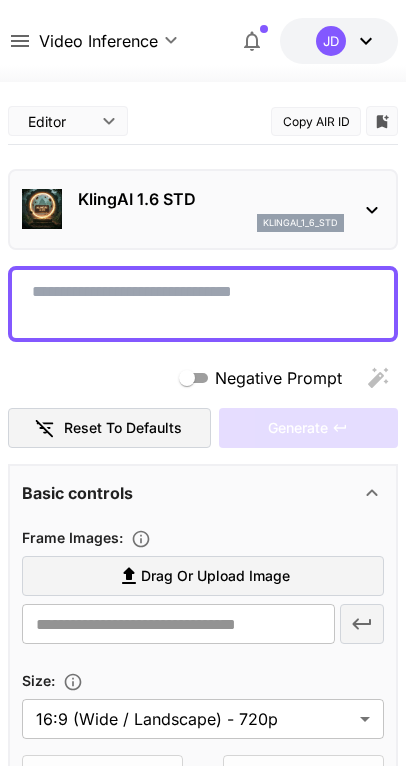 click on "**********" at bounding box center (203, 1014) 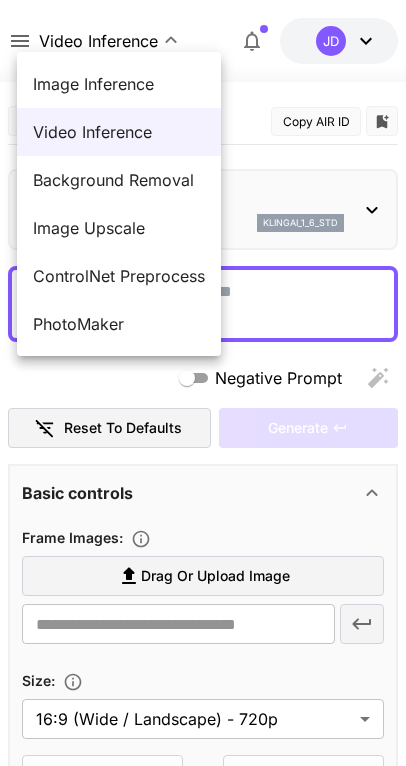 click at bounding box center [203, 383] 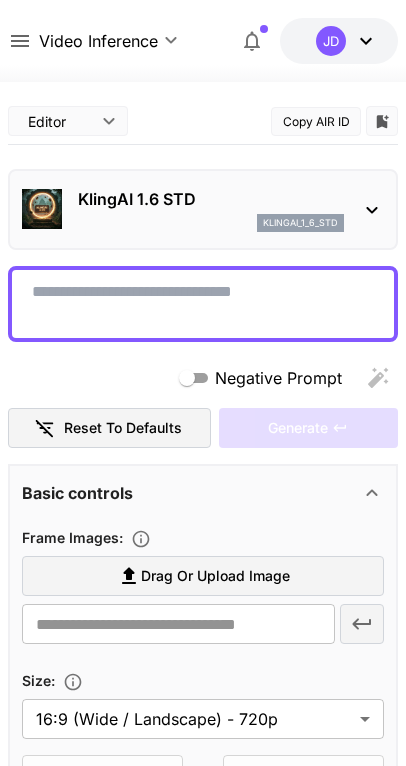 click on "credits left" at bounding box center (0, 0) 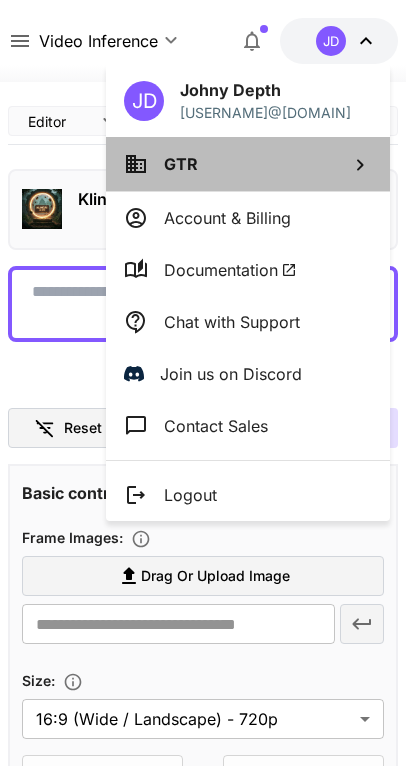 click on "GTR" at bounding box center [248, 164] 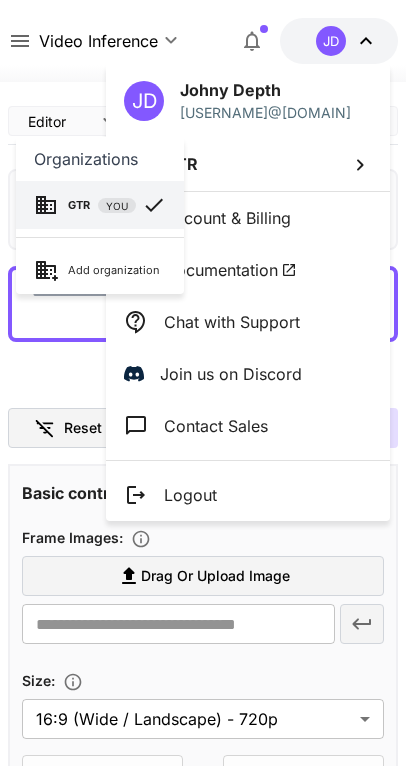 click at bounding box center (203, 383) 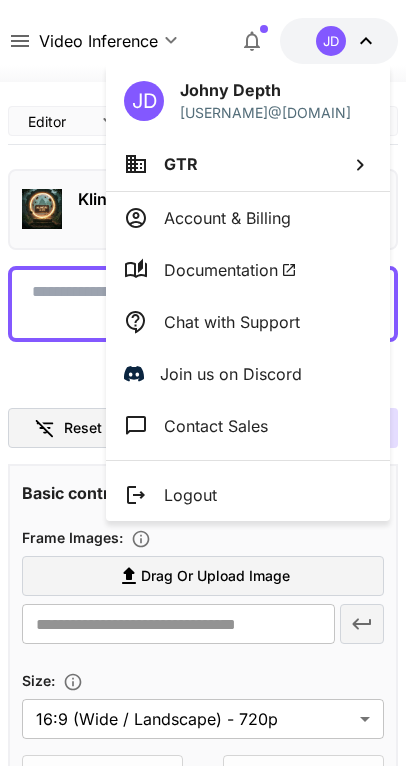 click at bounding box center [203, 383] 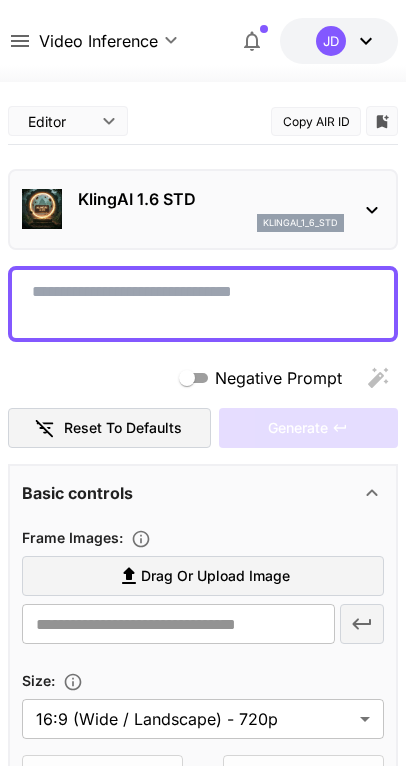 click on "KlingAI 1.6 STD" at bounding box center (211, 199) 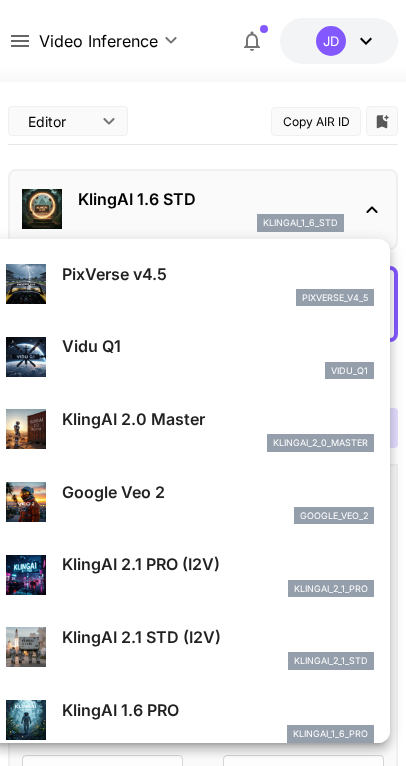 scroll, scrollTop: 401, scrollLeft: 0, axis: vertical 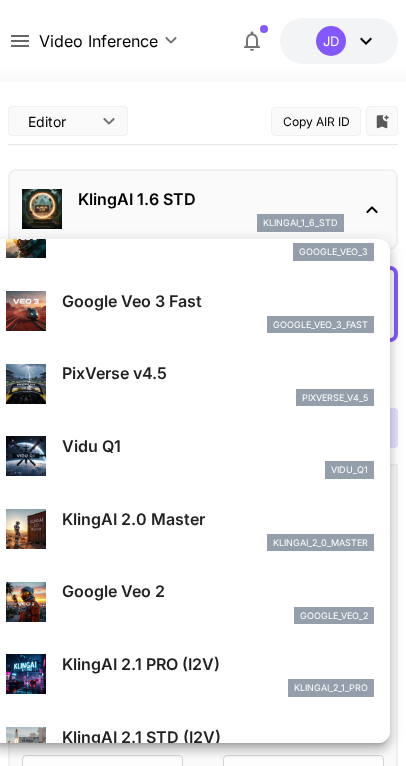click on "Google Veo 2" at bounding box center (218, 591) 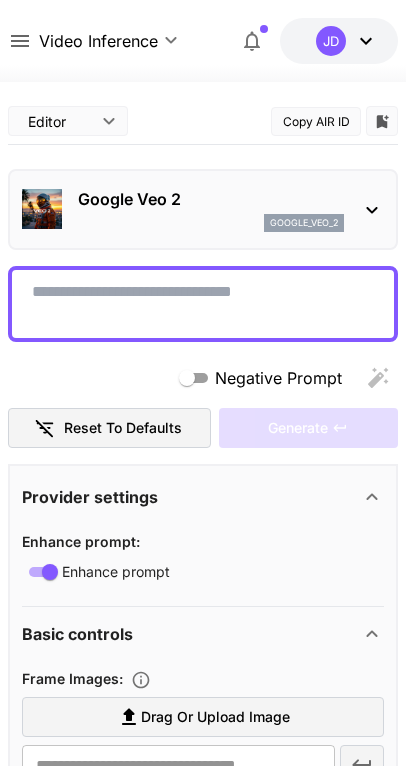 click on "google_veo_2" at bounding box center [211, 223] 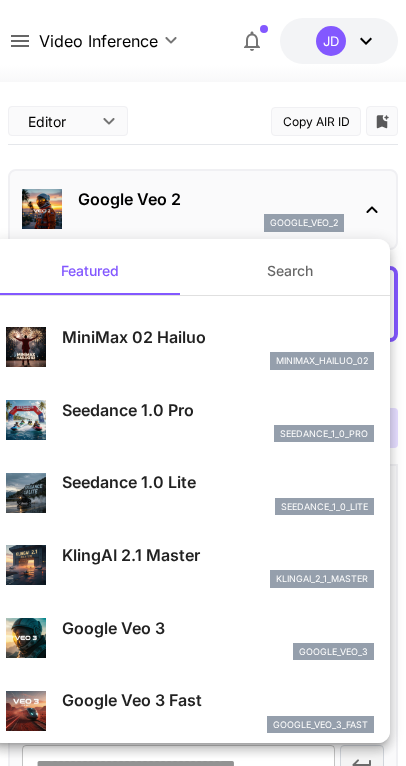 click on "KlingAI 2.1 Master" at bounding box center [218, 555] 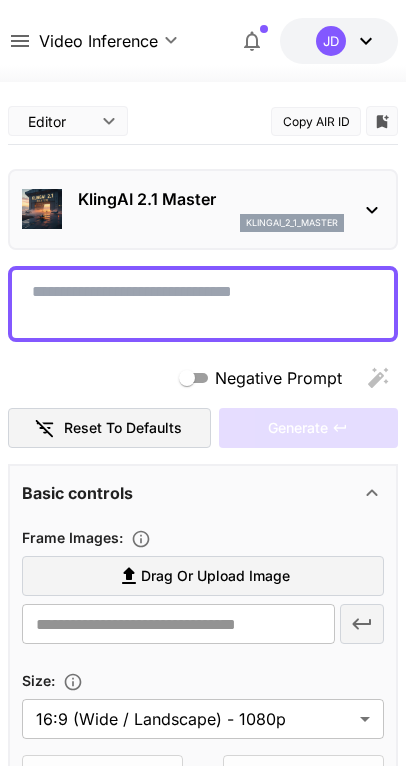 click on "KlingAI 2.1 Master" at bounding box center (211, 199) 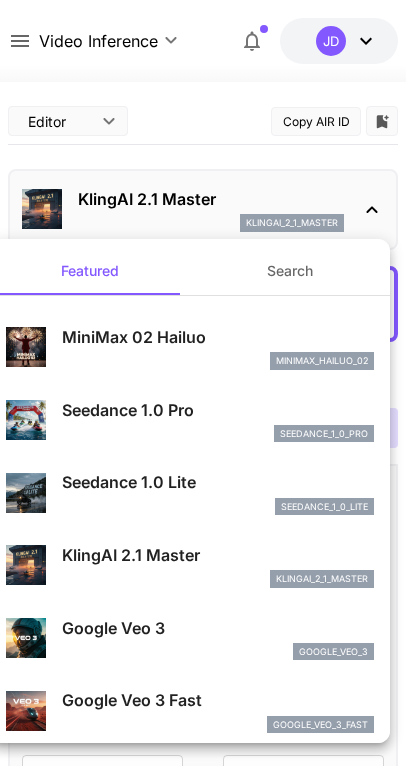 click on "Google Veo 3 Fast google_veo_3_fast" at bounding box center [218, 710] 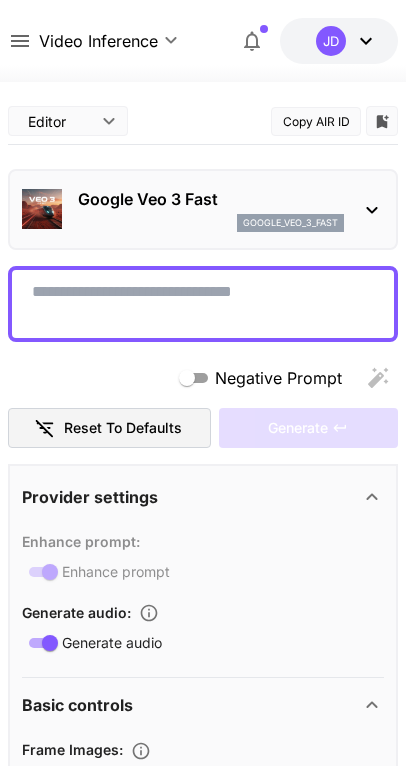 click on "google_veo_3_fast" at bounding box center (211, 223) 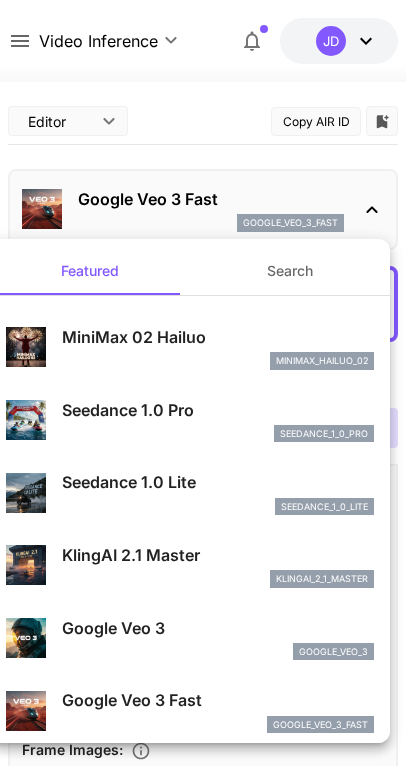 click on "KlingAI 2.1 Master" at bounding box center (218, 555) 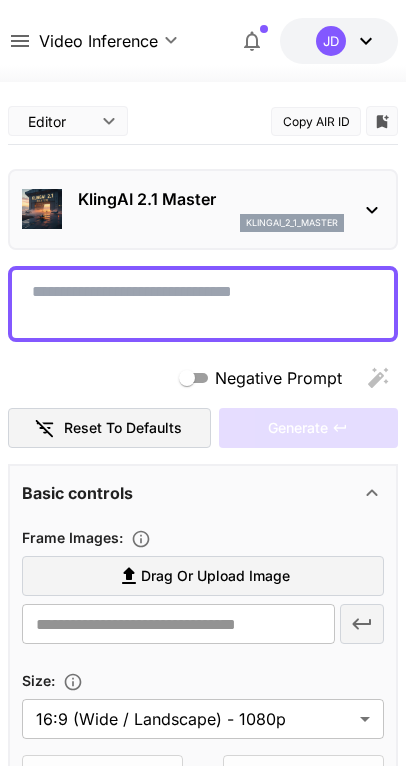click on "klingai_2_1_master" at bounding box center (211, 223) 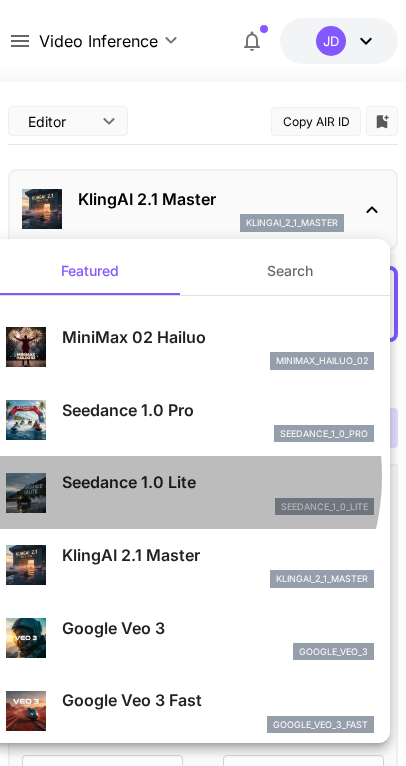 click on "Seedance 1.0 Lite" at bounding box center (218, 482) 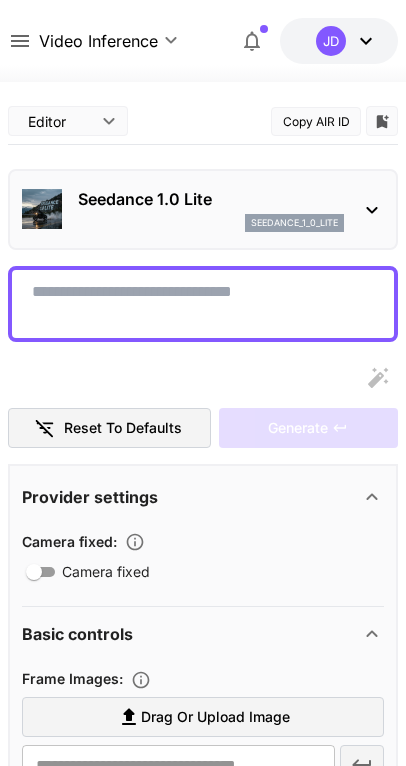 click on "Seedance 1.0 Lite" at bounding box center [211, 199] 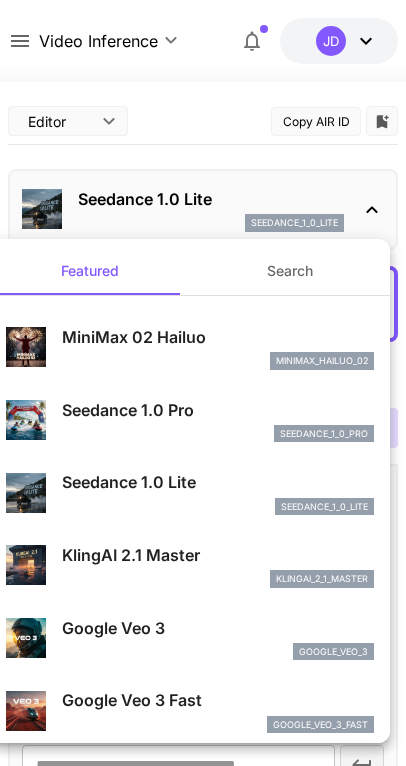 click on "Seedance 1.0 Pro seedance_1_0_pro" at bounding box center (218, 420) 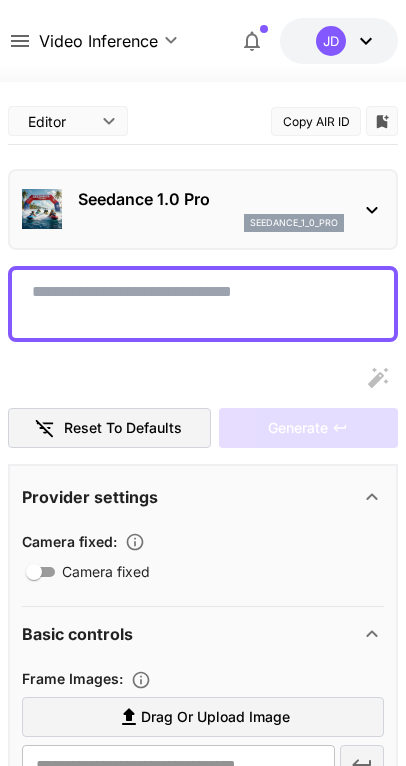 click at bounding box center (42, 209) 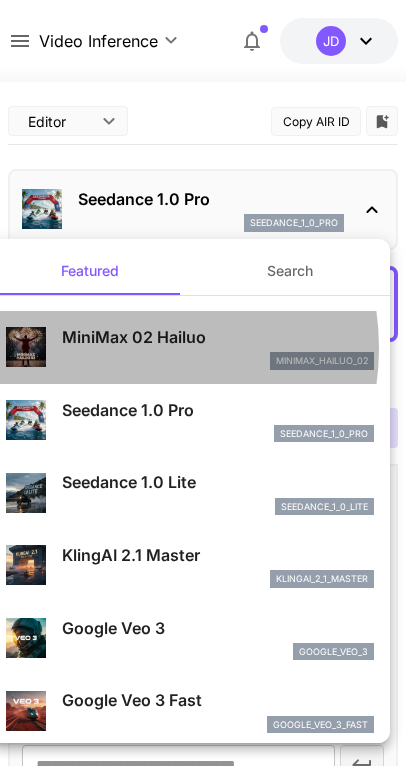 click on "MiniMax 02 Hailuo" at bounding box center (218, 337) 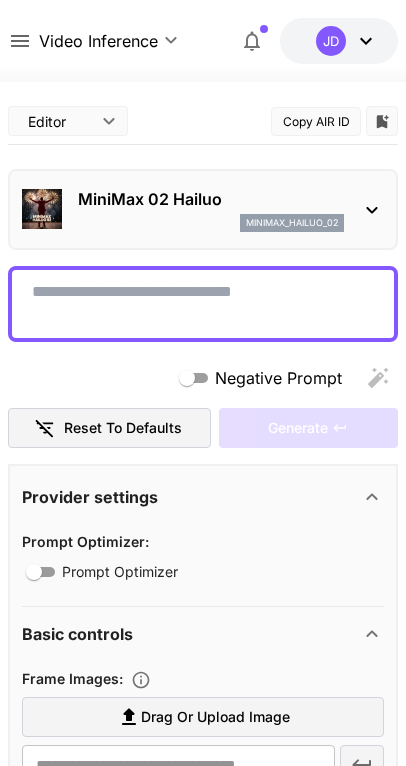 click 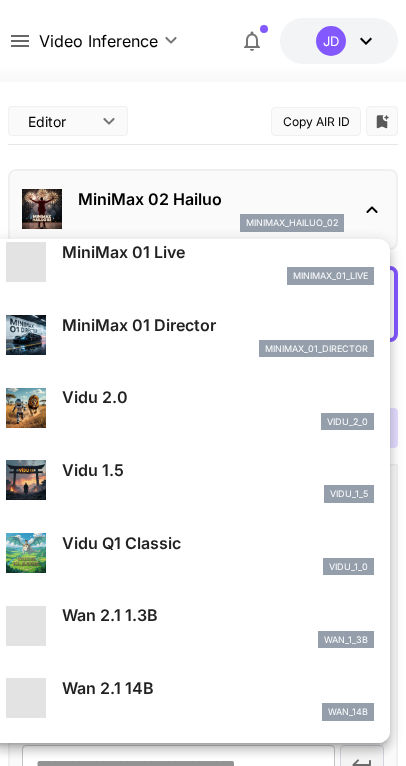 scroll, scrollTop: 1544, scrollLeft: 0, axis: vertical 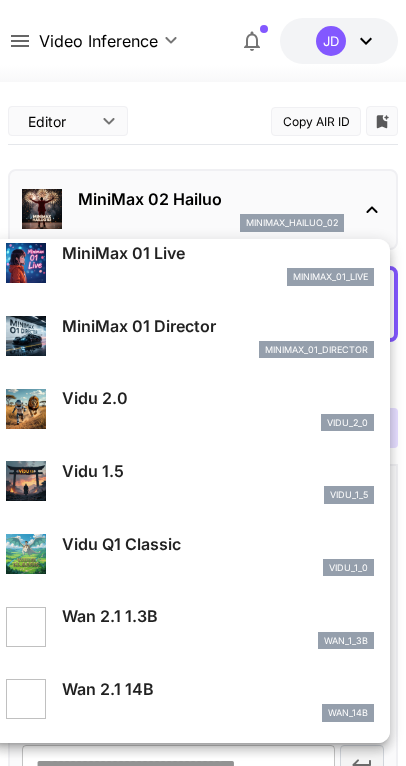 click at bounding box center (203, 383) 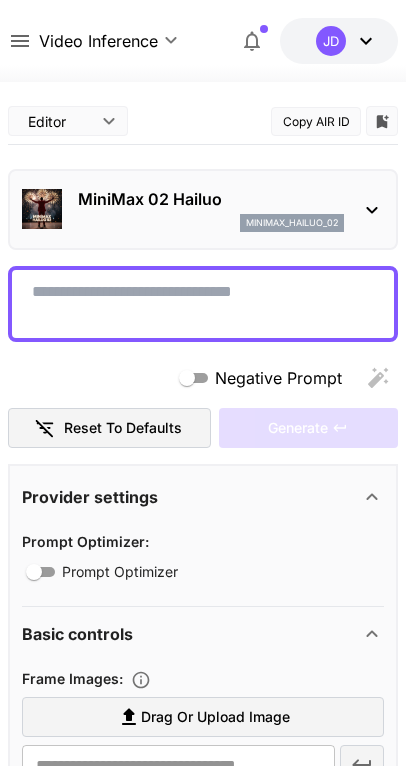 scroll, scrollTop: 158, scrollLeft: 0, axis: vertical 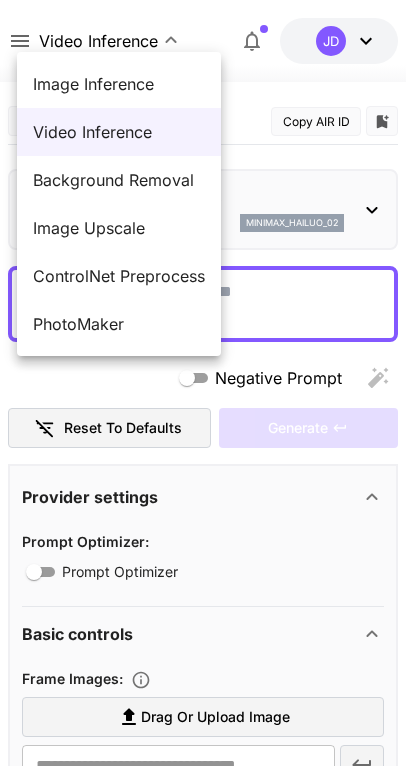 click on "**********" at bounding box center (203, 1085) 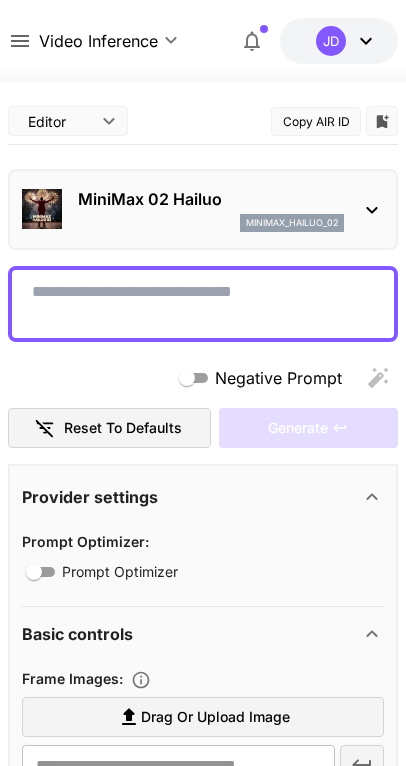 scroll, scrollTop: 158, scrollLeft: 0, axis: vertical 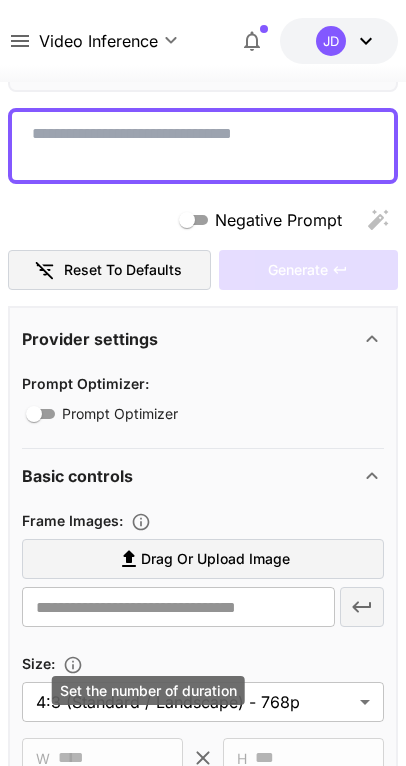 click 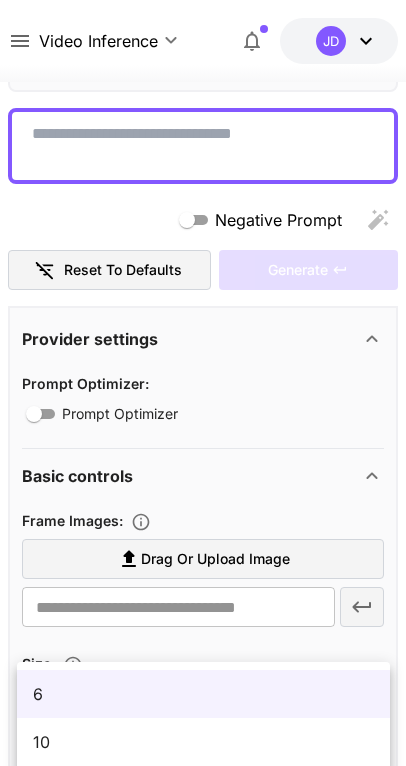 click on "**********" at bounding box center [203, 927] 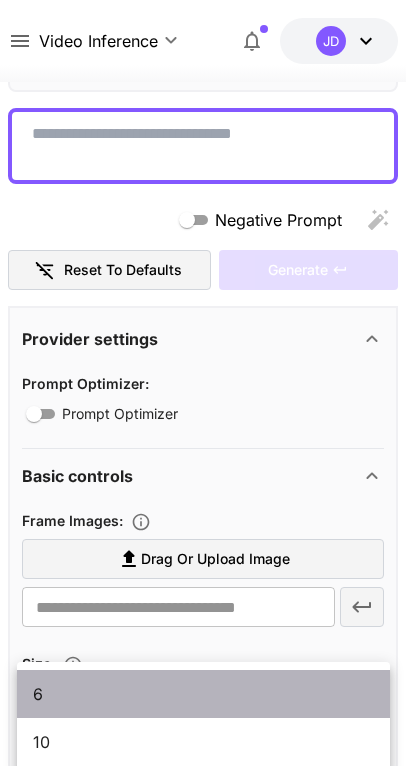 click on "6" at bounding box center [203, 694] 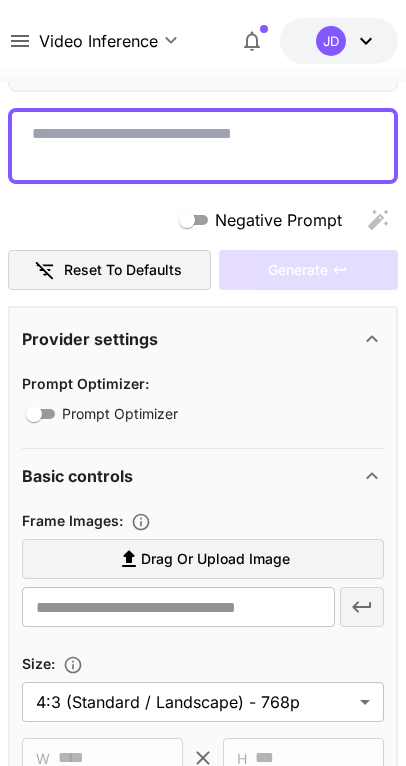 click on "**********" at bounding box center (203, 927) 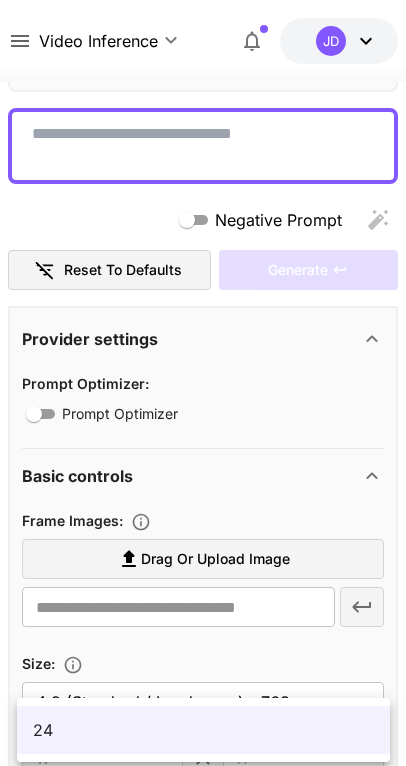 click at bounding box center (203, 383) 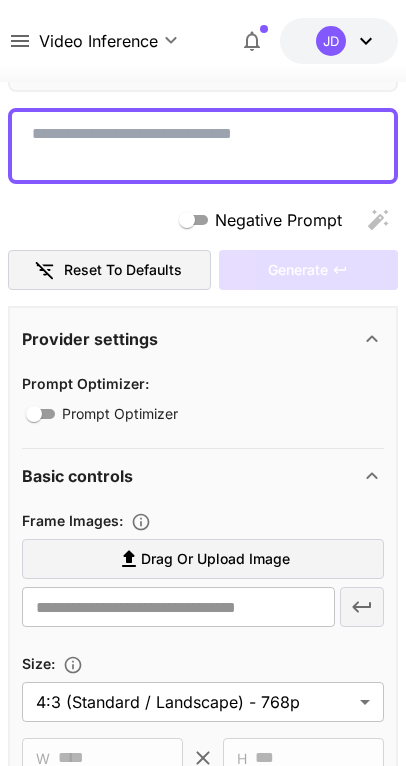 scroll, scrollTop: 0, scrollLeft: 0, axis: both 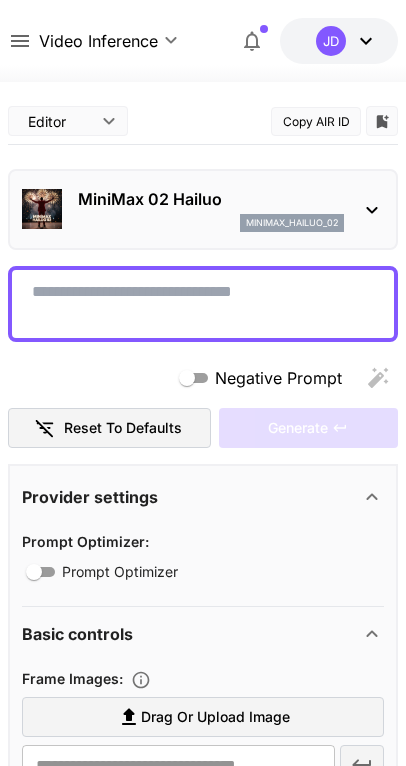 click on "WEBM" at bounding box center (202, 999) 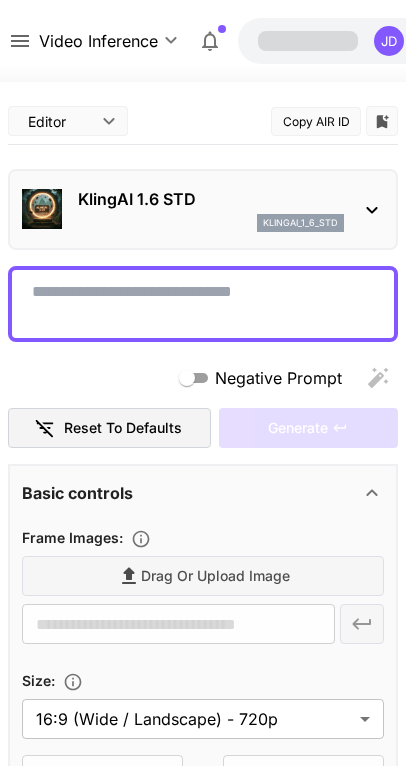 scroll, scrollTop: 0, scrollLeft: 0, axis: both 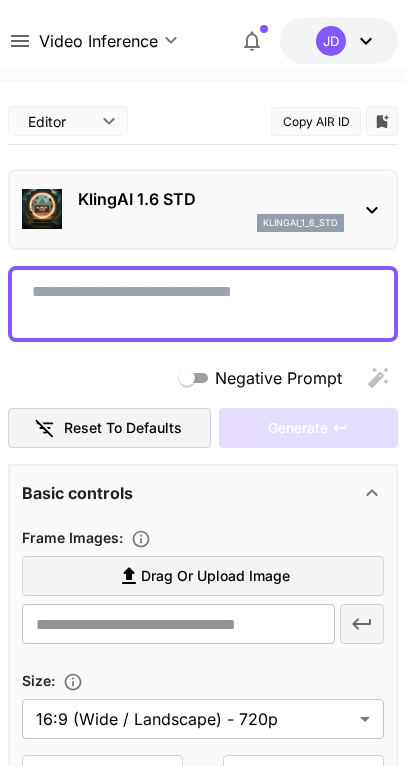 click at bounding box center (199, 1484) 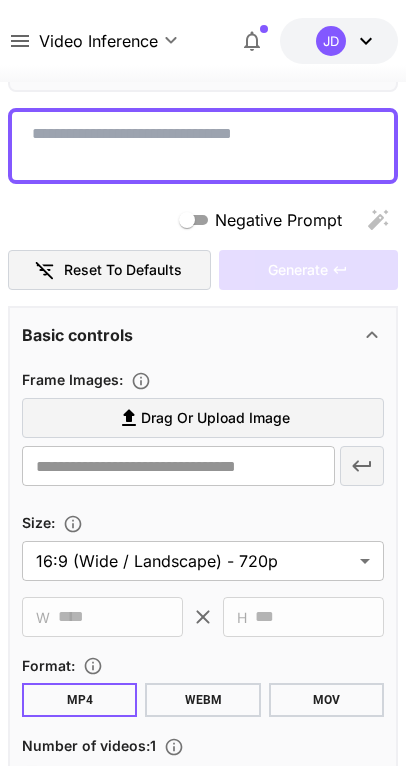 click on "**********" at bounding box center (203, 926) 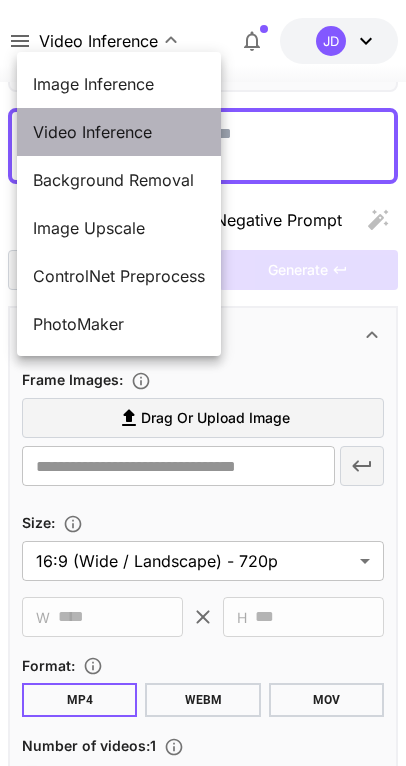 click on "Video Inference" at bounding box center (119, 132) 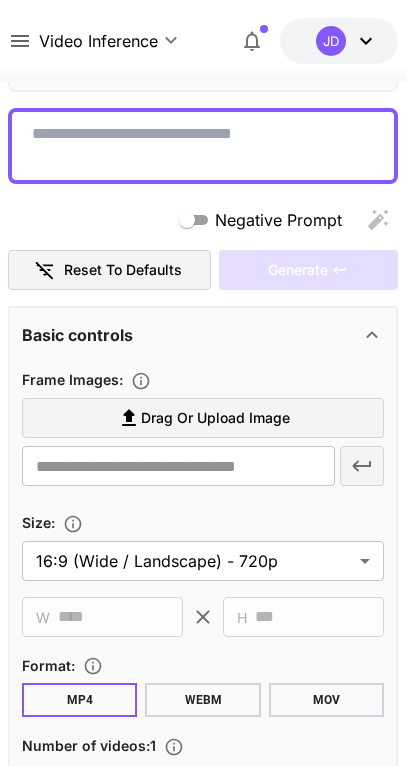 click on "bytedance:1@1" at bounding box center [105, 1193] 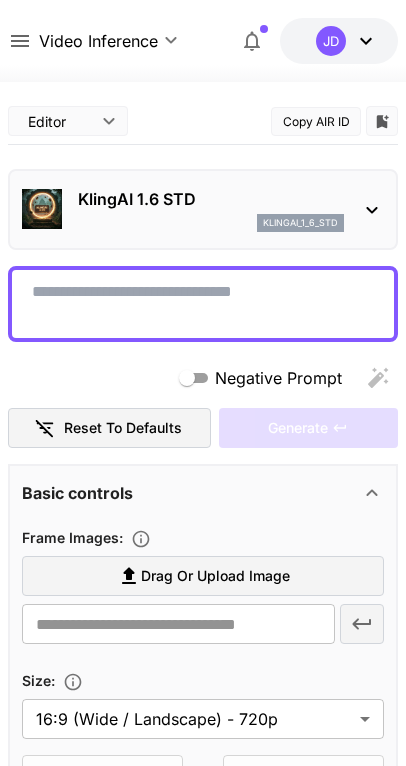 click on "**********" at bounding box center (203, 1084) 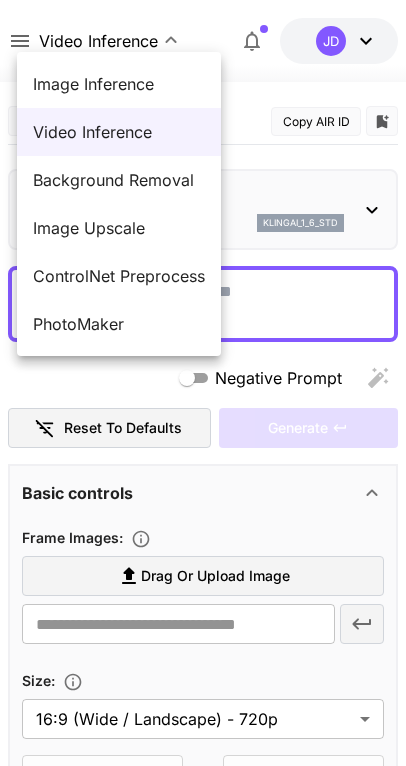 click at bounding box center [203, 383] 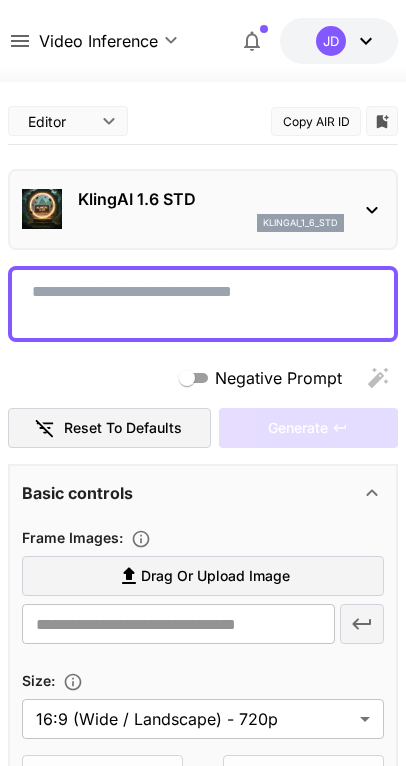click on "JD" at bounding box center [331, 41] 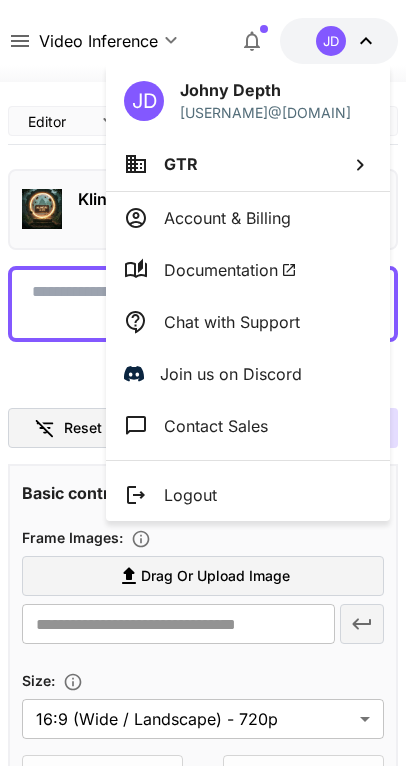 drag, startPoint x: 721, startPoint y: 462, endPoint x: 459, endPoint y: 454, distance: 262.1221 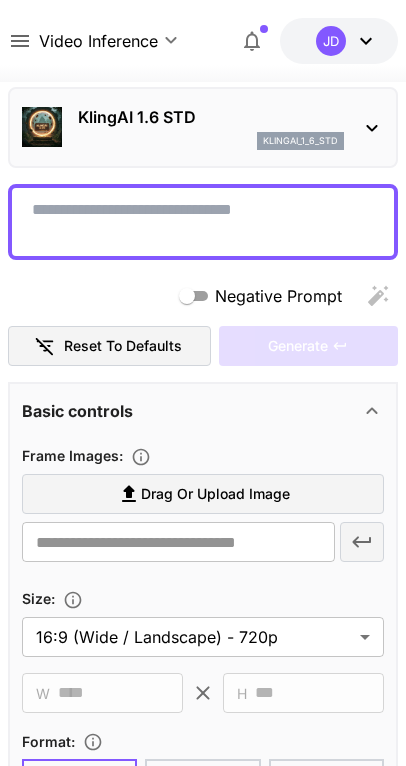 scroll, scrollTop: 158, scrollLeft: 0, axis: vertical 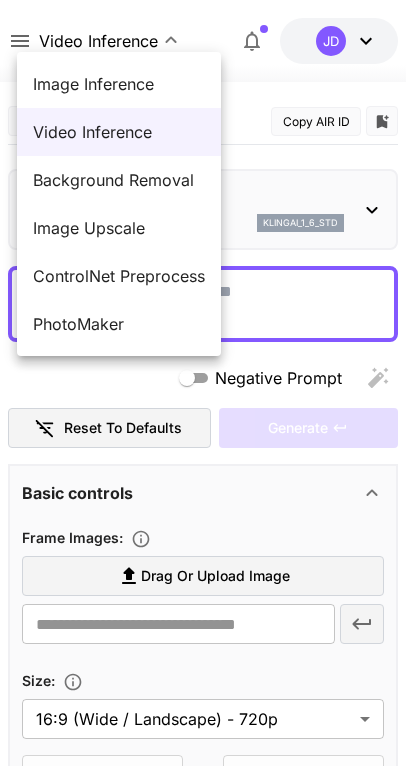 click on "**********" at bounding box center (203, 1084) 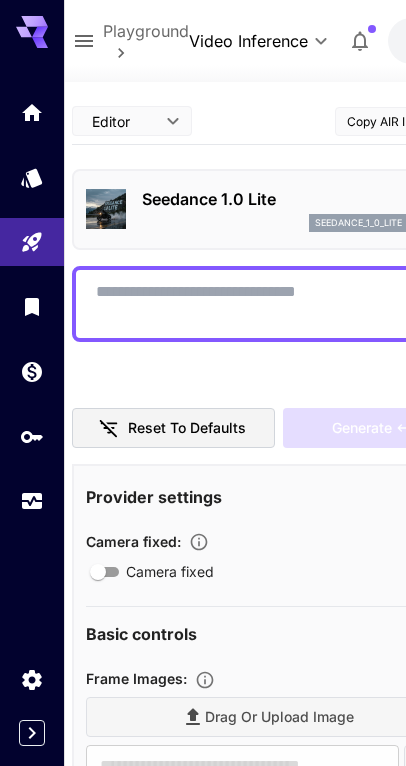 scroll, scrollTop: 0, scrollLeft: 0, axis: both 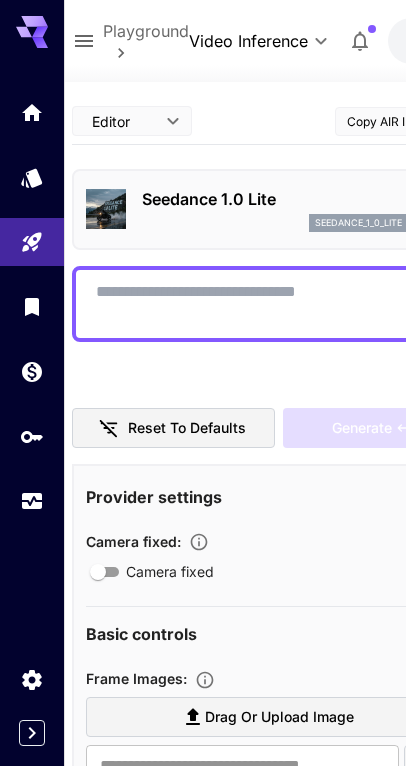 click 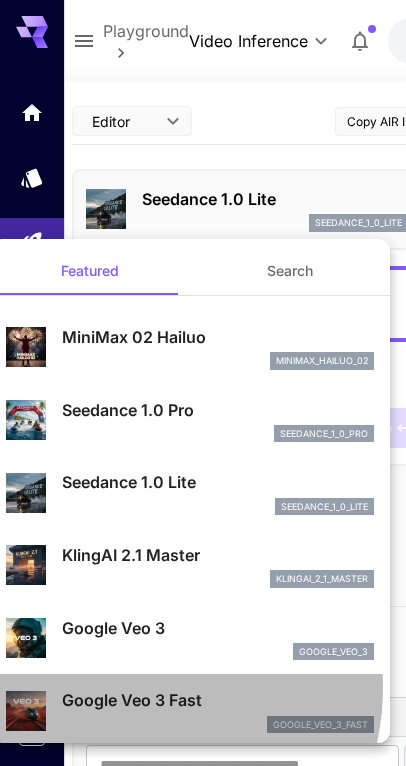 click on "Google Veo 3 Fast" at bounding box center [218, 700] 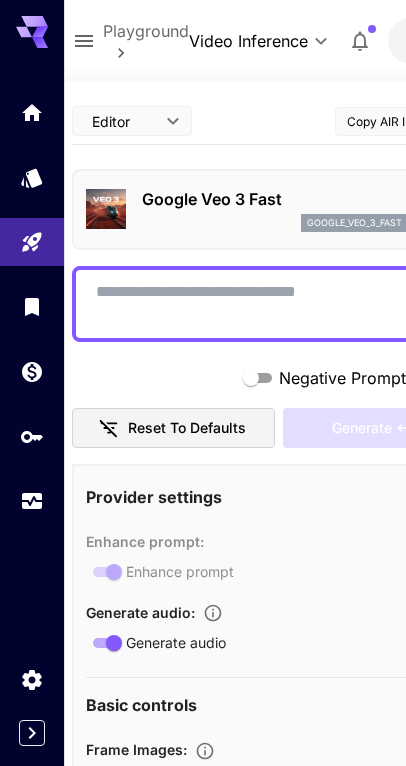 click on "google_veo_3_fast" at bounding box center (275, 223) 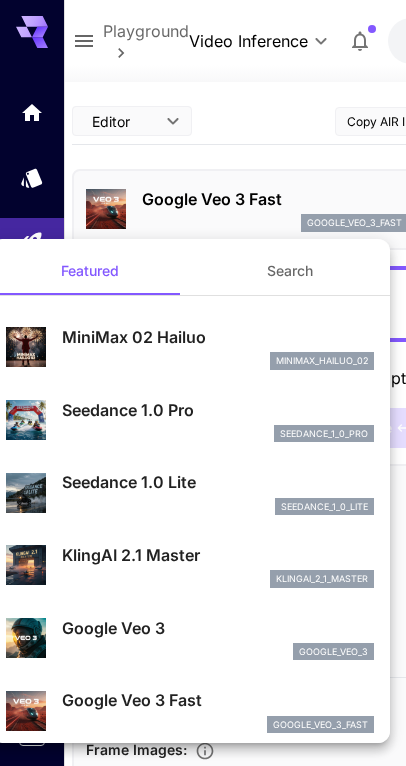 click on "Google Veo 3" at bounding box center [218, 628] 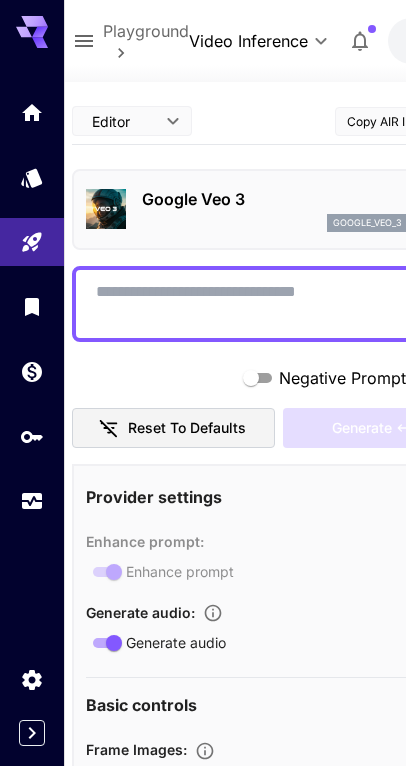 click on "Google Veo 3" at bounding box center [275, 199] 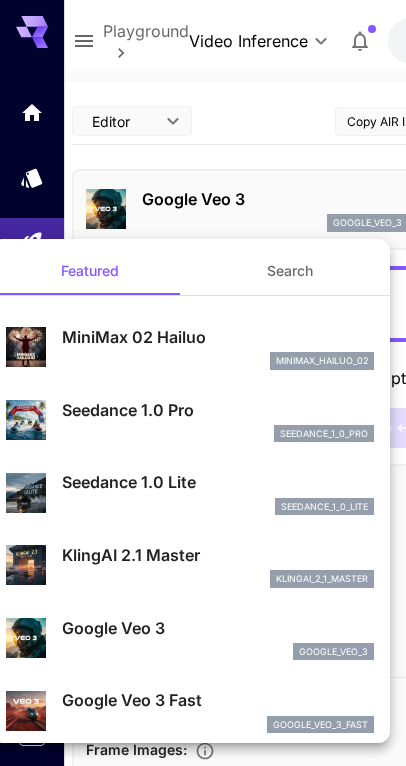 click on "KlingAI 2.1 Master" at bounding box center [218, 555] 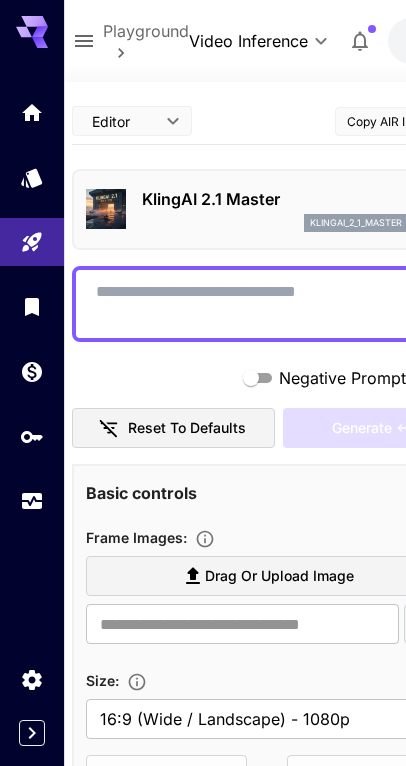 click on "WEBM" at bounding box center [266, 858] 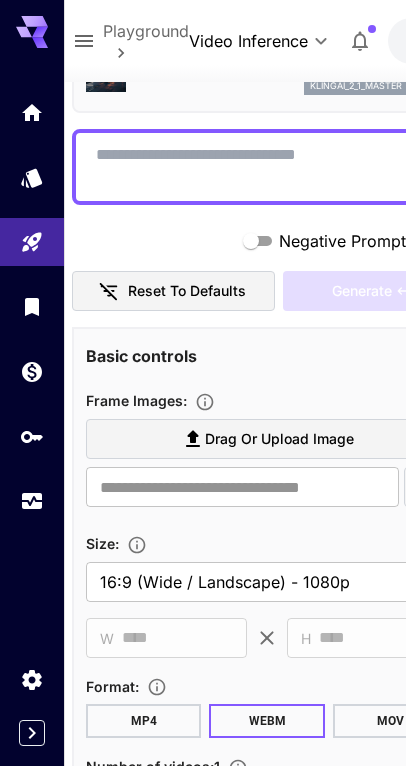 scroll, scrollTop: 158, scrollLeft: 0, axis: vertical 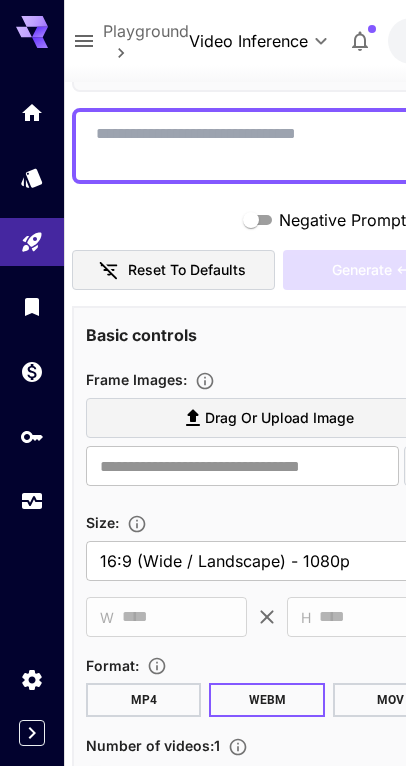 click on "Duration :  5 5 * ​" at bounding box center (267, 928) 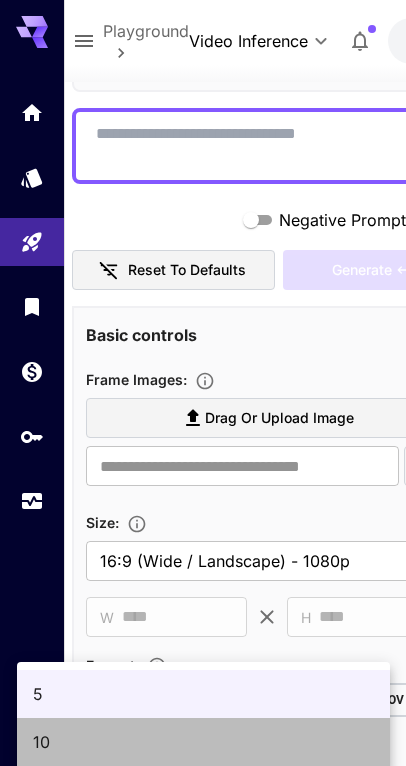 click on "10" at bounding box center (203, 742) 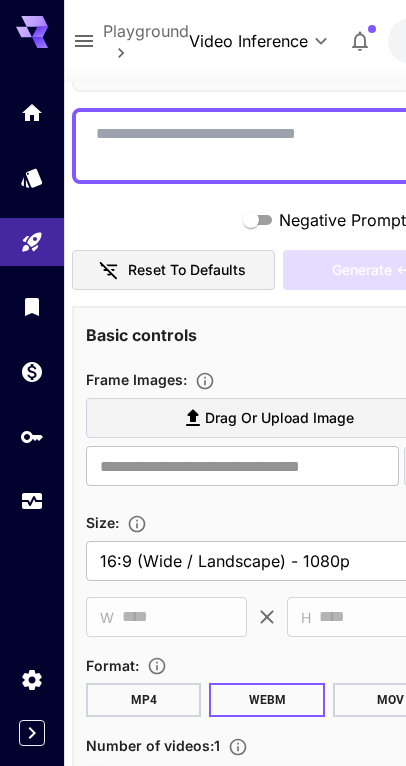 scroll, scrollTop: 399, scrollLeft: 0, axis: vertical 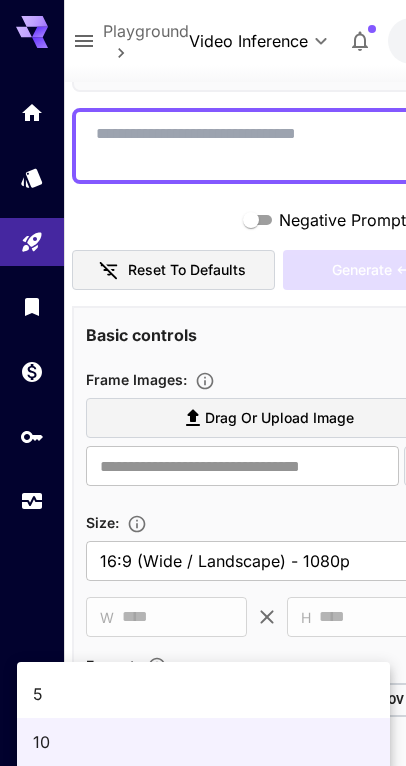 click on "5" at bounding box center (203, 694) 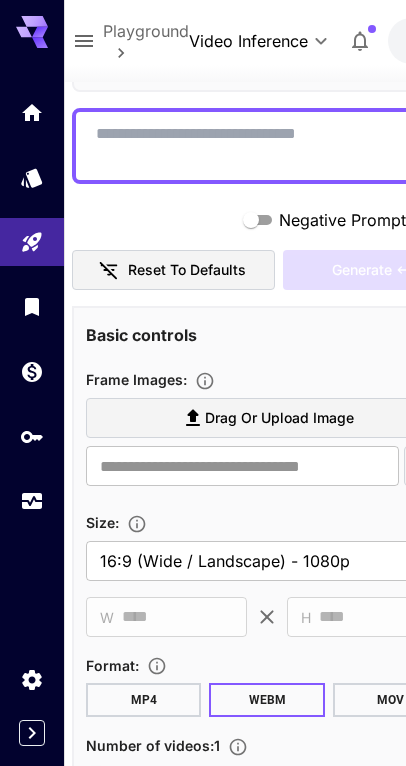 scroll, scrollTop: 0, scrollLeft: 0, axis: both 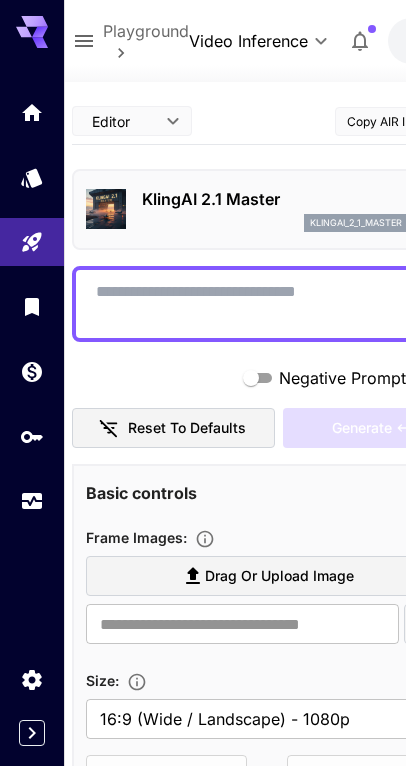 click at bounding box center [263, 1484] 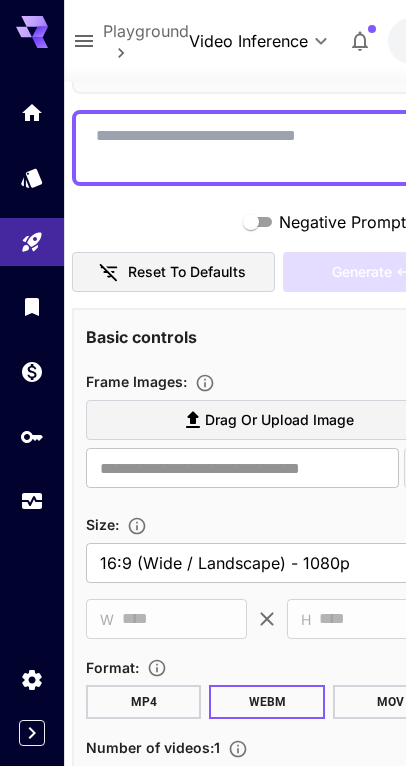 scroll, scrollTop: 158, scrollLeft: 0, axis: vertical 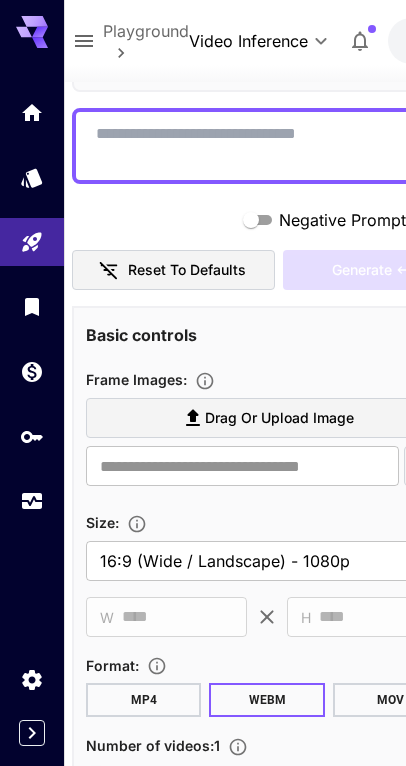 click at bounding box center [267, 1647] 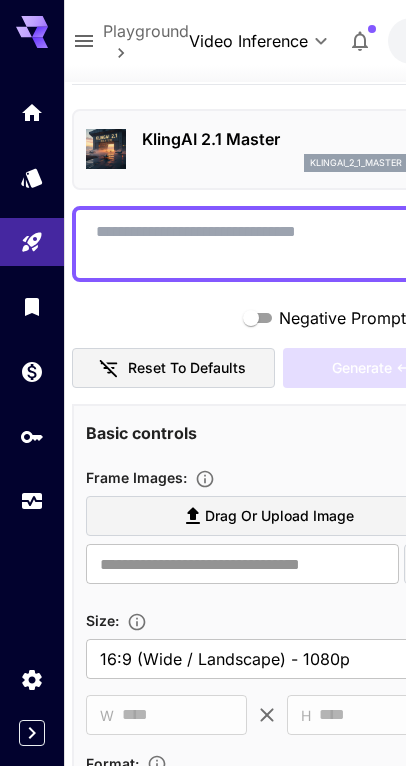 scroll, scrollTop: 0, scrollLeft: 0, axis: both 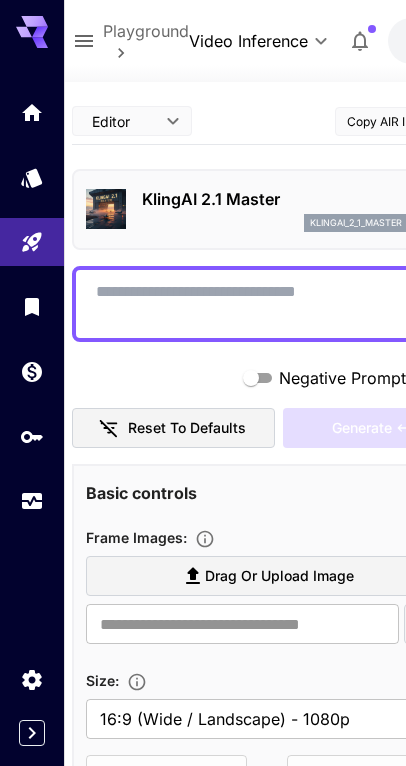 click on "Playground" at bounding box center [146, 31] 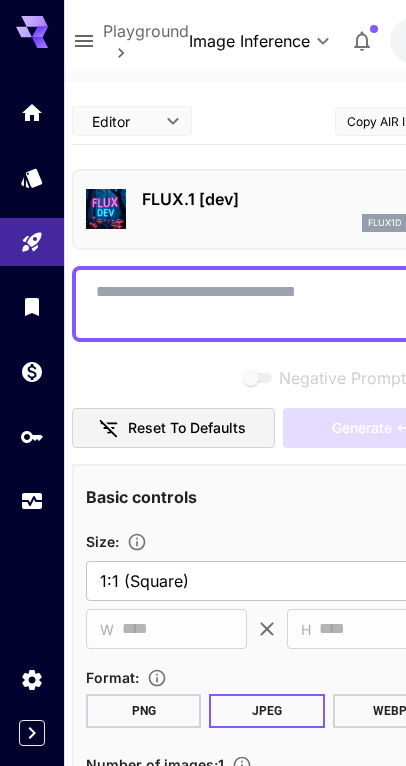 click on "**********" at bounding box center [203, 1773] 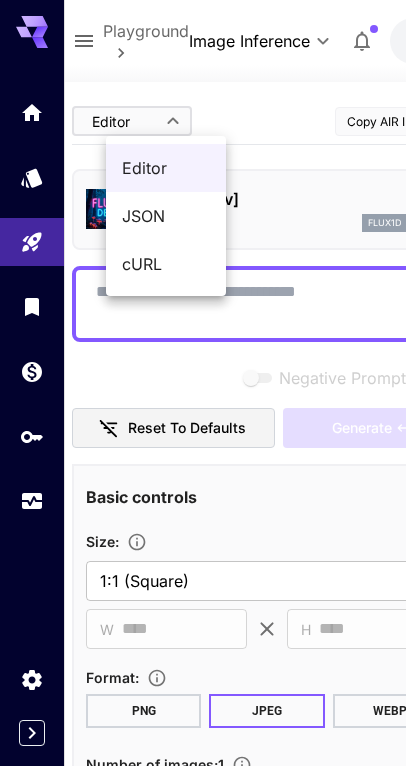 click at bounding box center [203, 383] 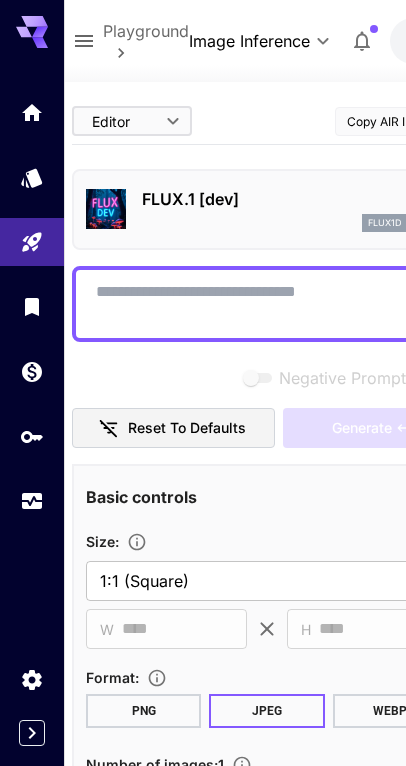 click on "Playground" at bounding box center [146, 31] 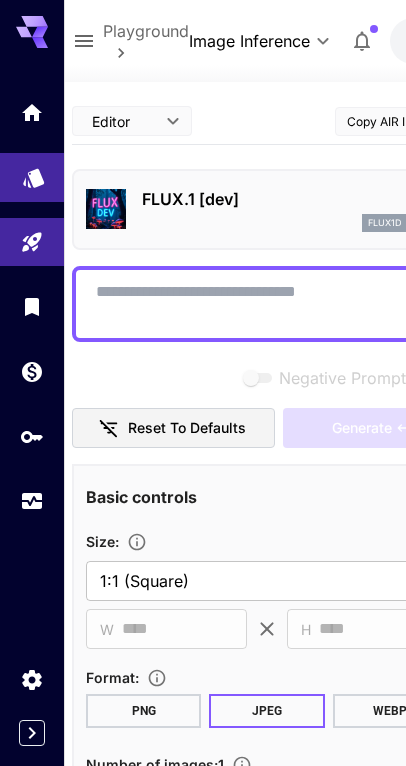 click at bounding box center [32, 177] 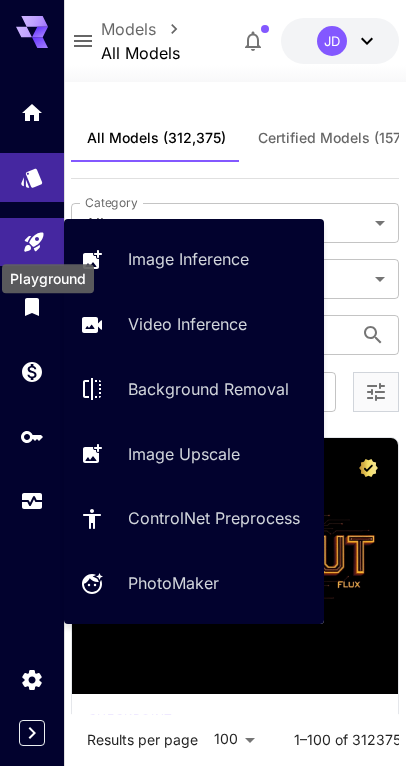click 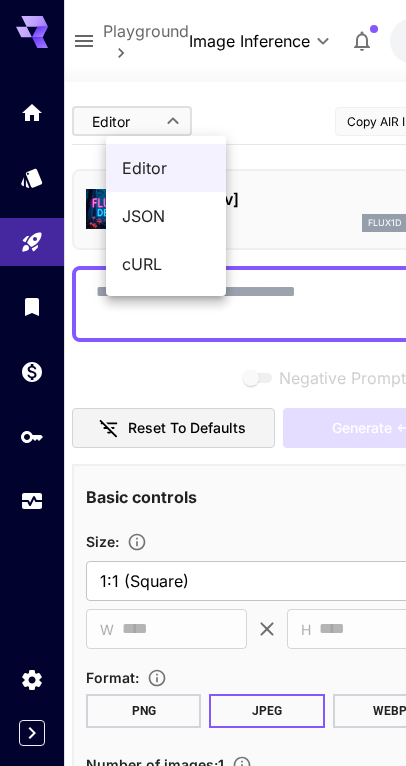 click on "**********" at bounding box center [203, 1773] 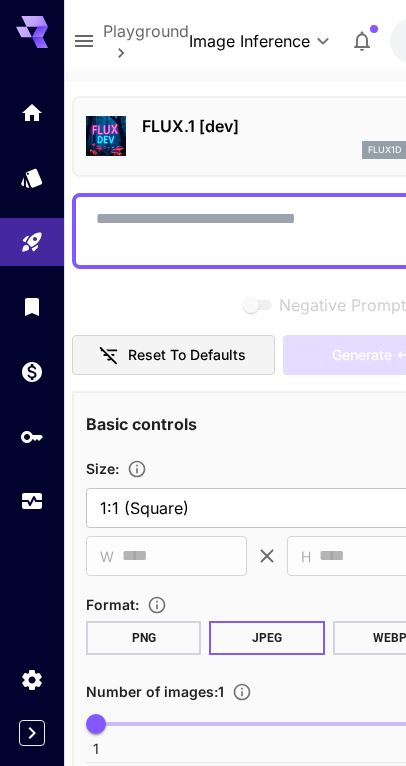 scroll, scrollTop: 0, scrollLeft: 0, axis: both 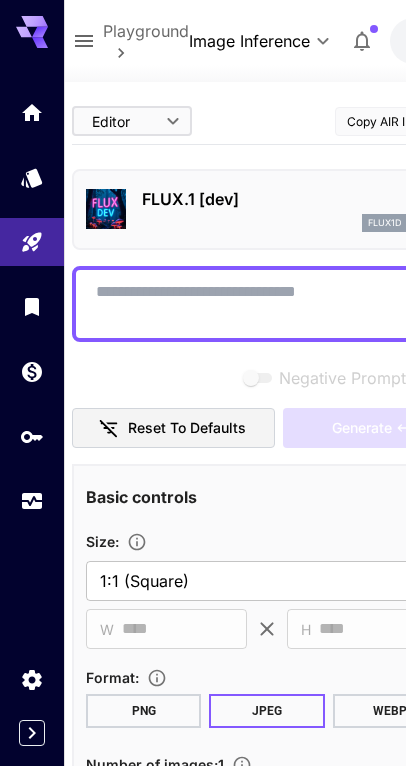 click on "credits left" at bounding box center [0, 0] 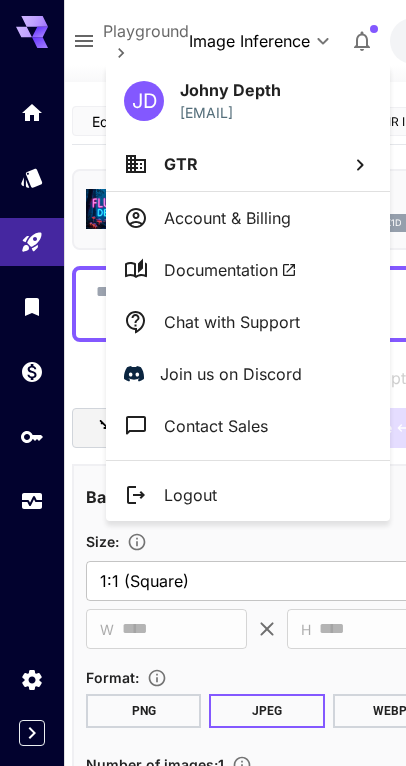 click at bounding box center (203, 383) 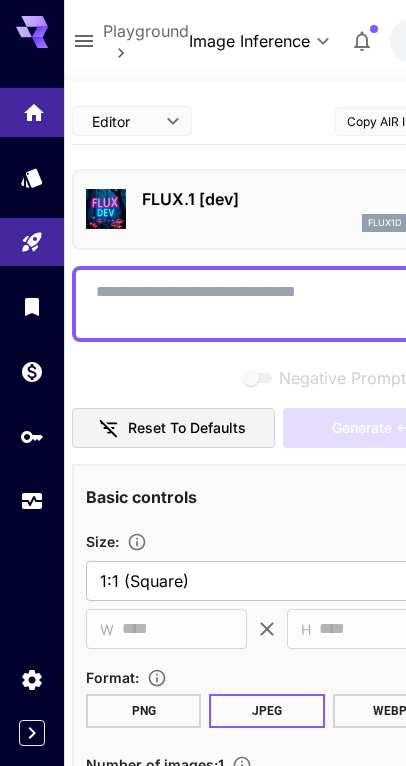 click 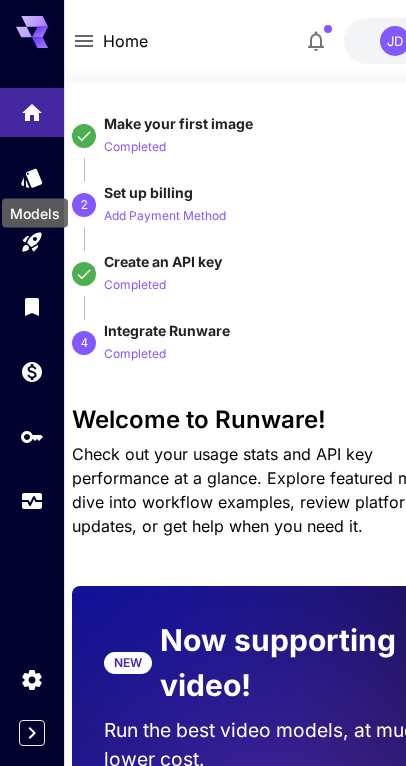 click on "Models" at bounding box center [35, 213] 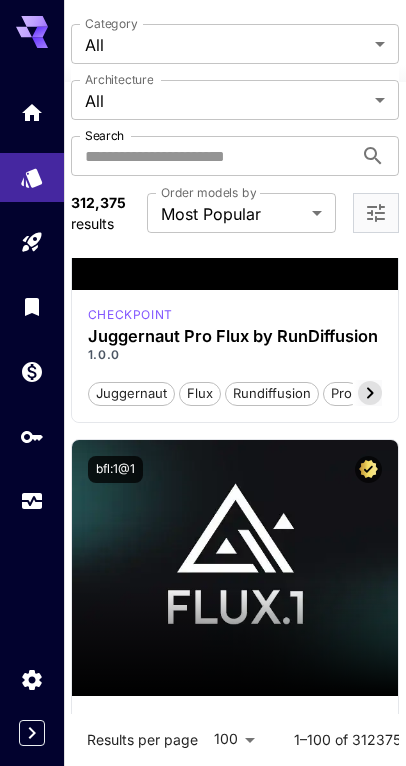 scroll, scrollTop: 0, scrollLeft: 0, axis: both 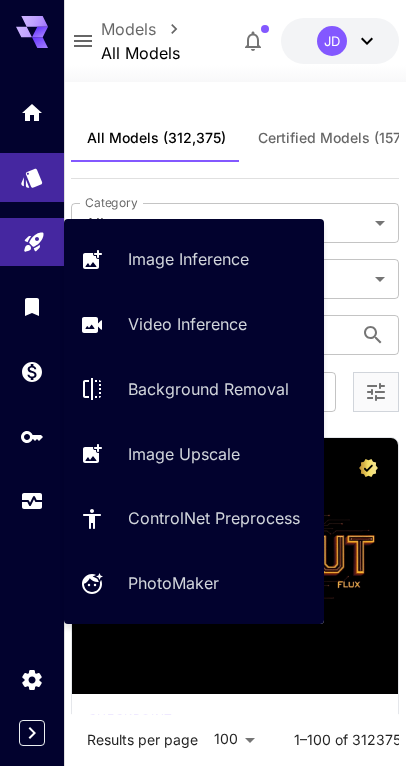 click 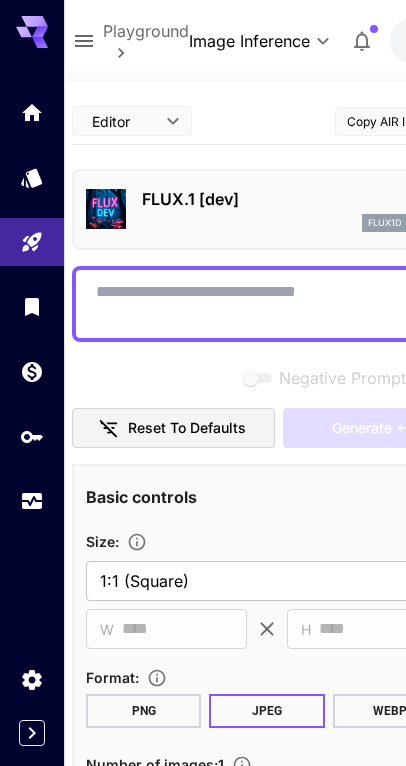 click on "Background Removal" at bounding box center [161, 314] 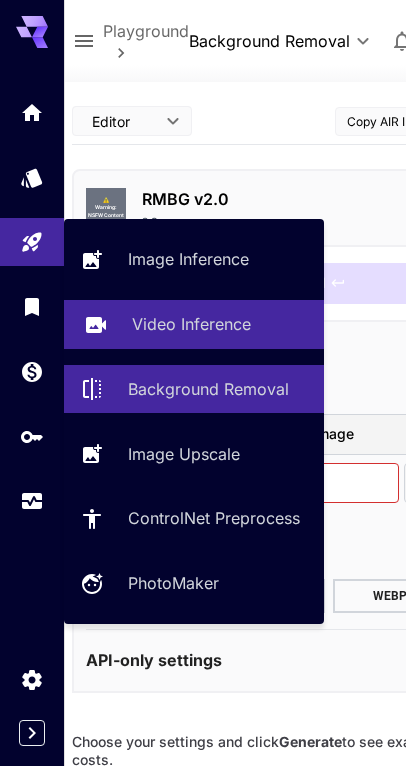 drag, startPoint x: 153, startPoint y: 330, endPoint x: 211, endPoint y: 344, distance: 59.665737 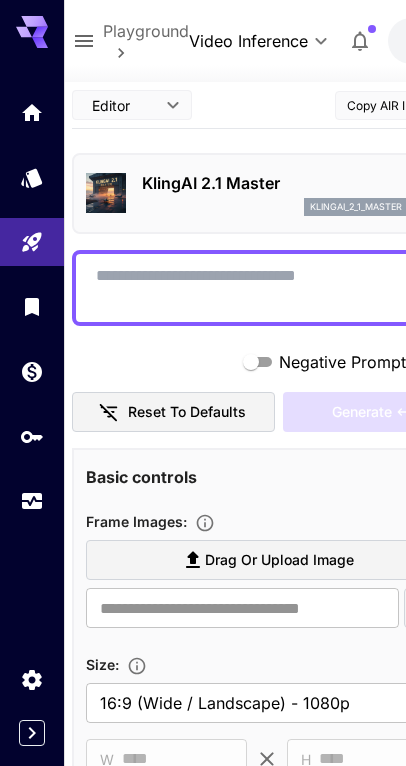 scroll, scrollTop: 0, scrollLeft: 0, axis: both 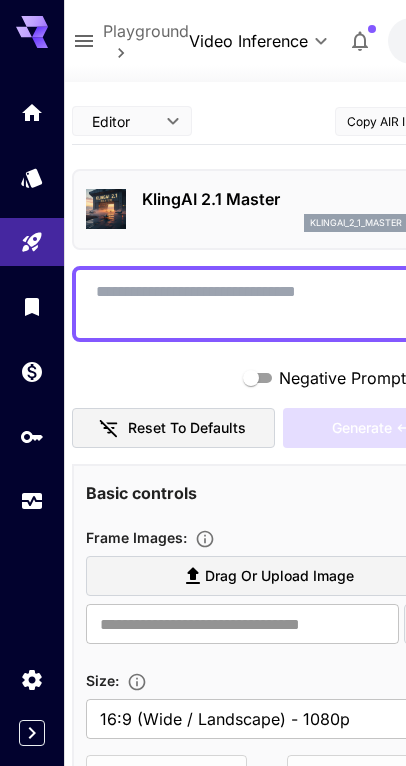 click on "KlingAI 2.1 Master" at bounding box center (275, 199) 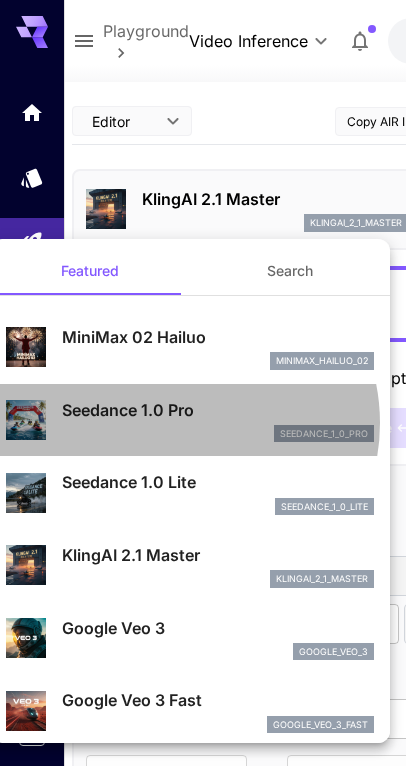 click on "Seedance 1.0 Pro seedance_1_0_pro" at bounding box center (218, 420) 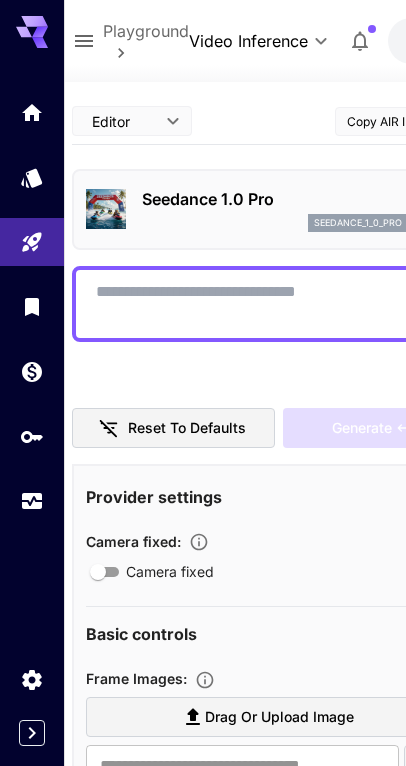 click on "seedance_1_0_pro" at bounding box center (275, 223) 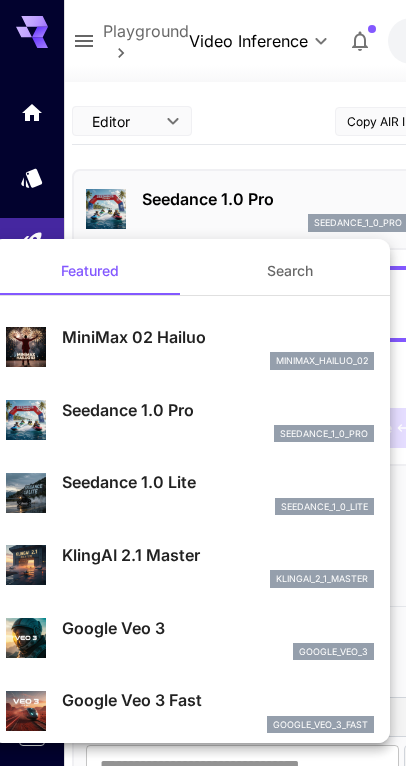 click on "klingai_2_1_master" at bounding box center [218, 579] 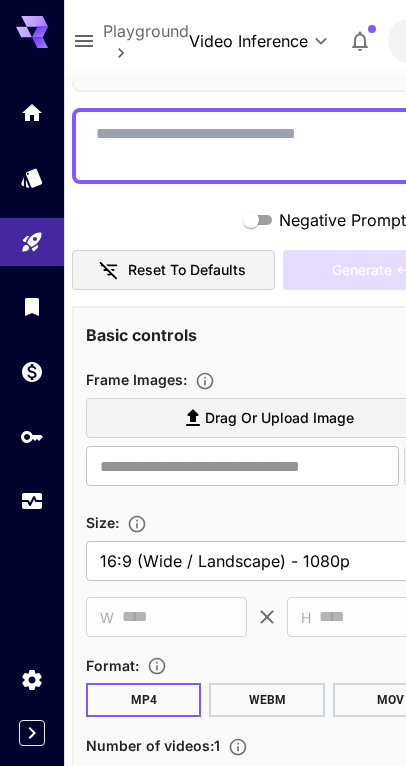 scroll, scrollTop: 0, scrollLeft: 0, axis: both 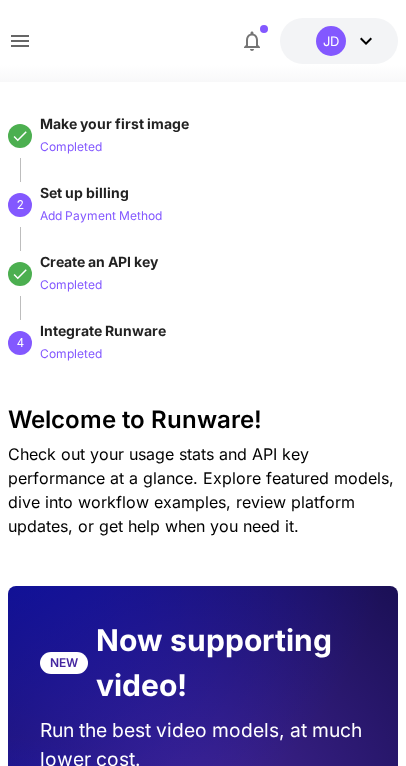 click on "$20.84    credits left" at bounding box center (0, 0) 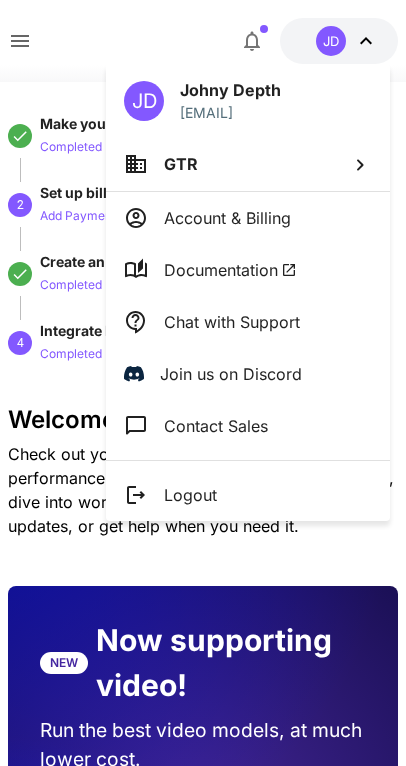 click on "GTR" at bounding box center (181, 164) 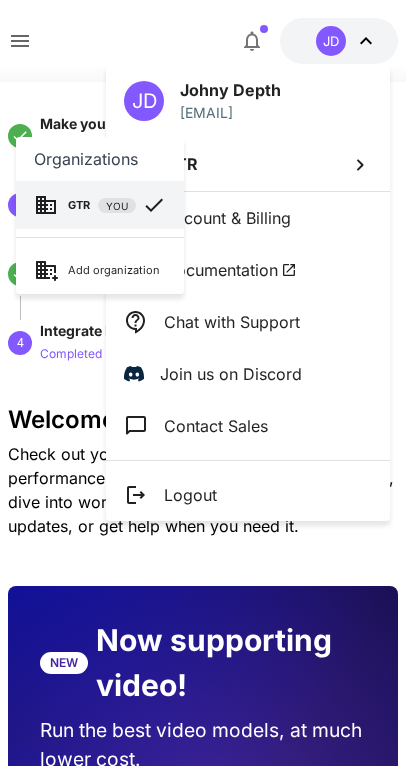 click at bounding box center [203, 383] 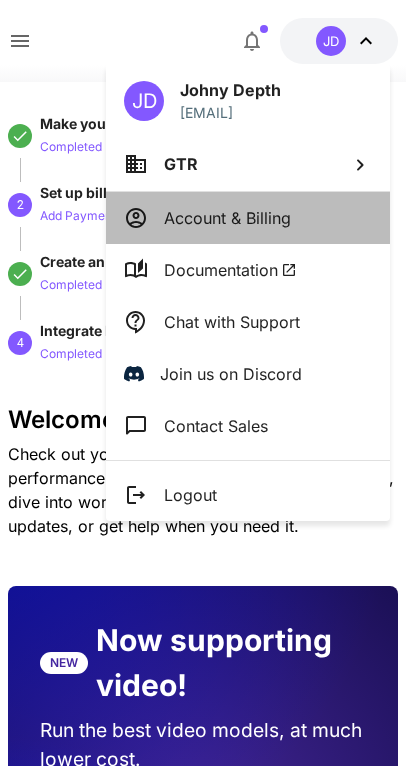 click on "Account & Billing" at bounding box center [248, 218] 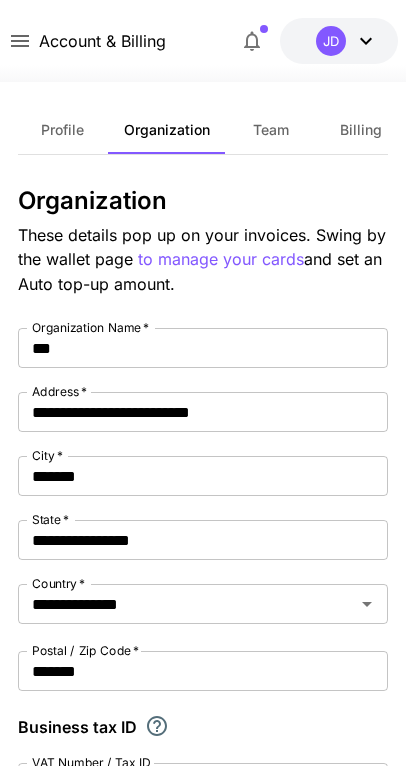 click at bounding box center (203, 70) 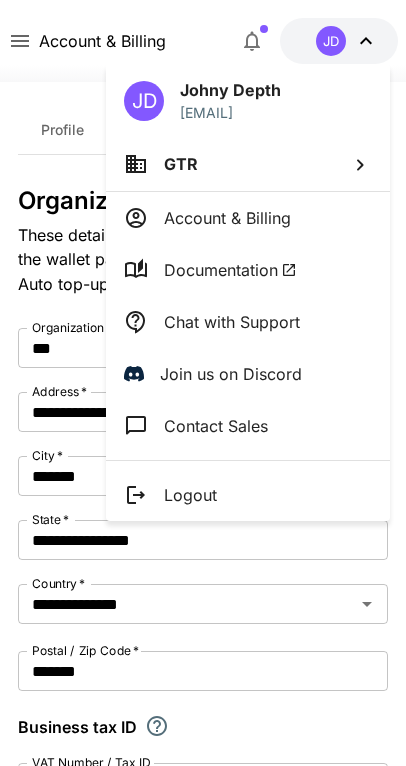 click on "Johny Depth" at bounding box center (230, 90) 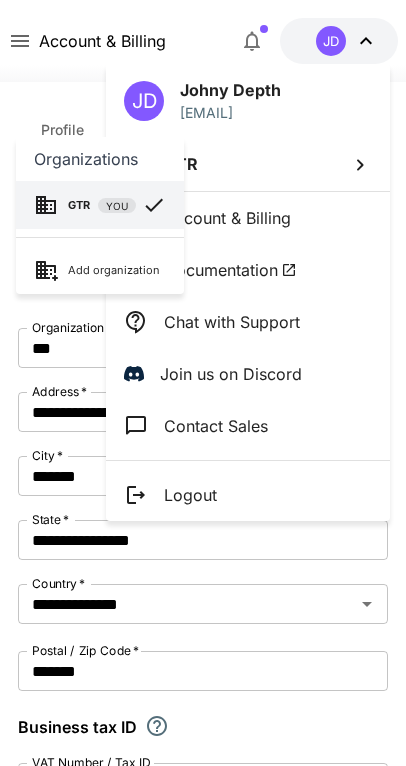 drag, startPoint x: 85, startPoint y: 52, endPoint x: 68, endPoint y: 38, distance: 22.022715 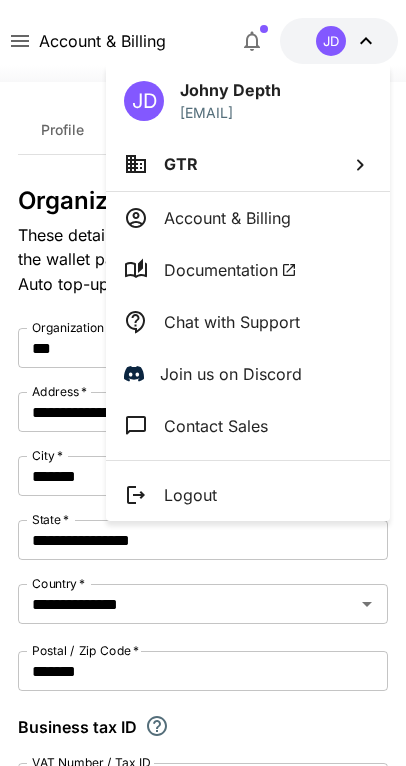 click on "Organizations GTR YOU Add organization" at bounding box center (152, 383) 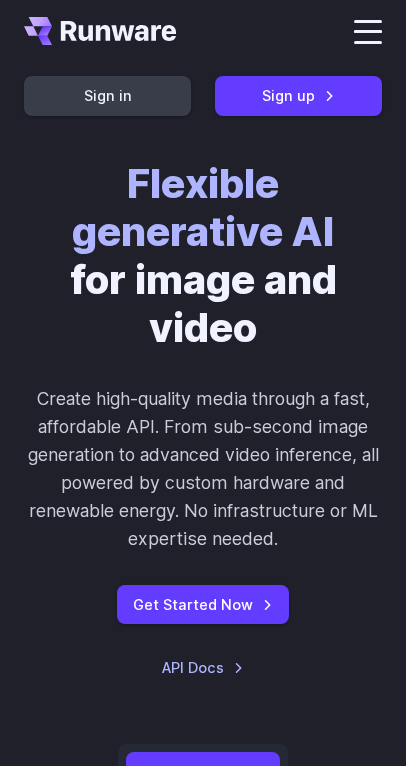 scroll, scrollTop: 0, scrollLeft: 0, axis: both 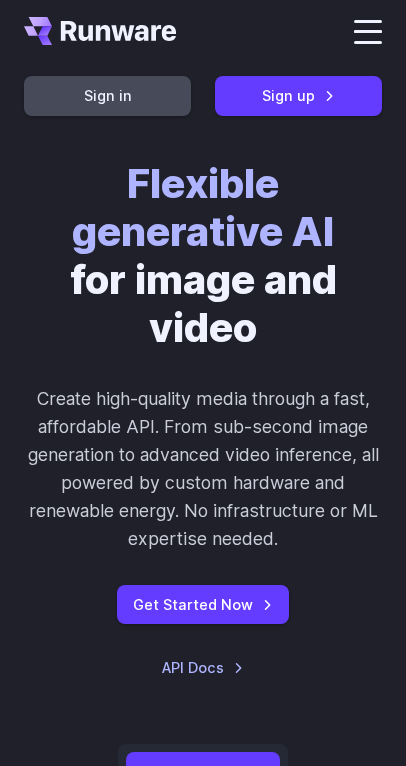 click on "Sign in" at bounding box center (107, 95) 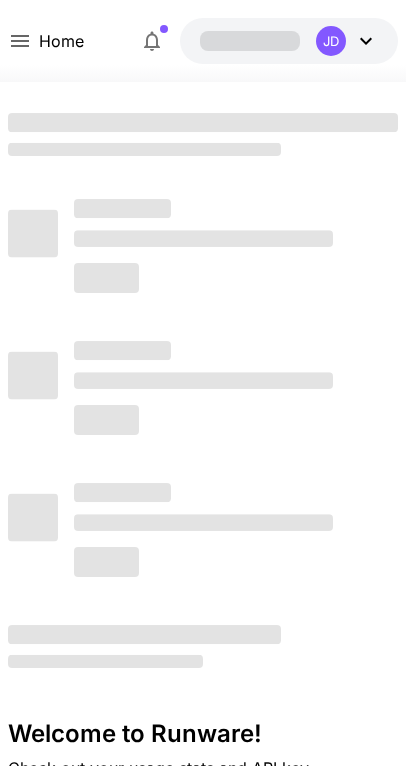 scroll, scrollTop: 0, scrollLeft: 0, axis: both 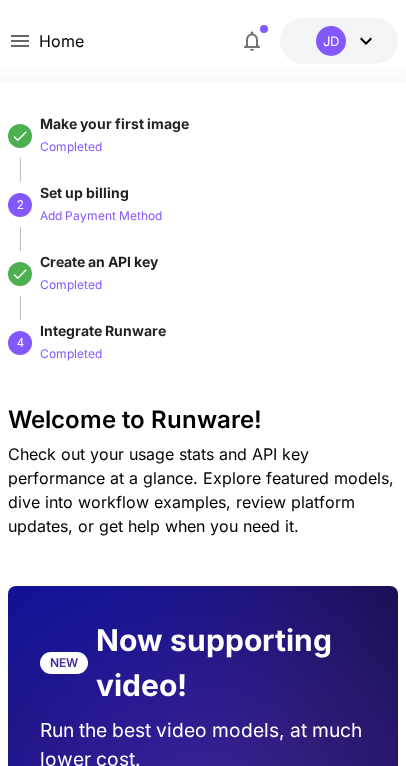 click 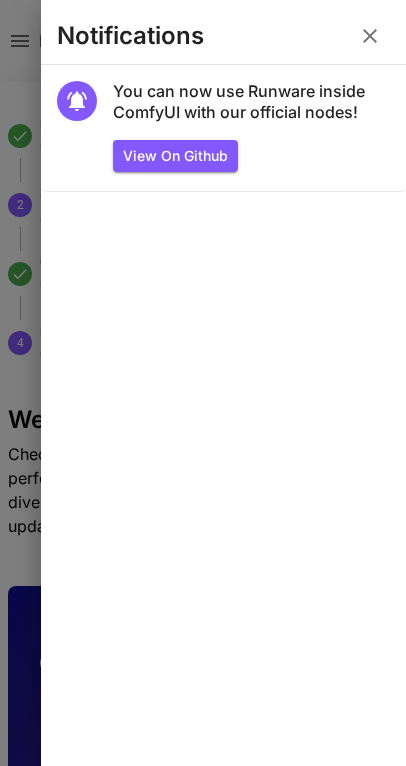 click at bounding box center [370, 36] 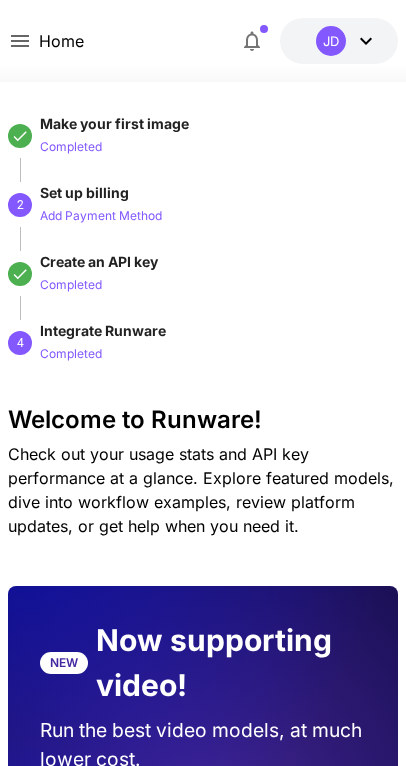 click on "JD" at bounding box center [331, 41] 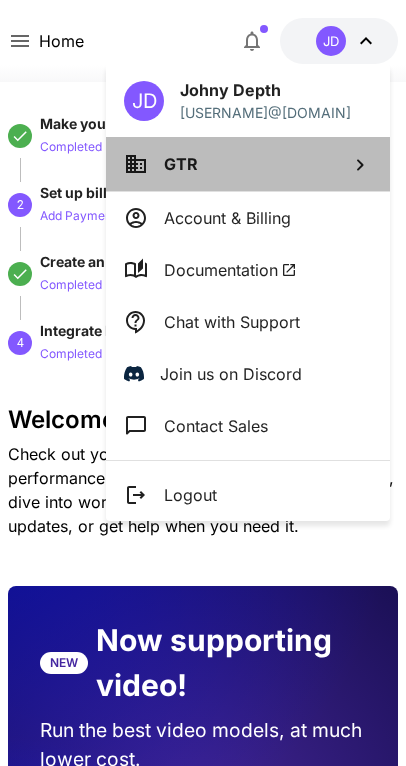click on "GTR" at bounding box center [248, 164] 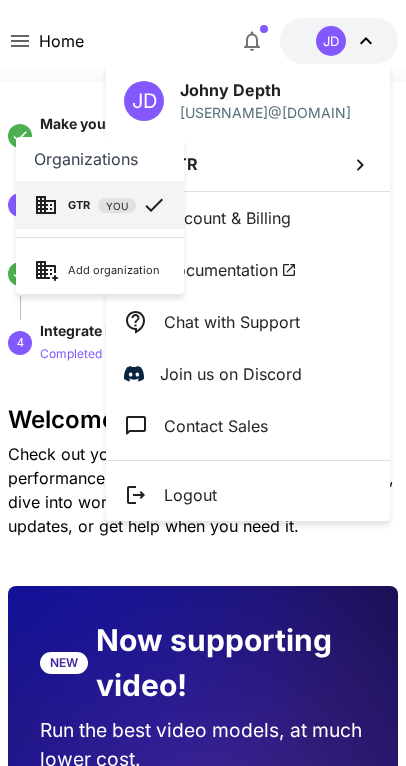 click on "GTR" at bounding box center [79, 205] 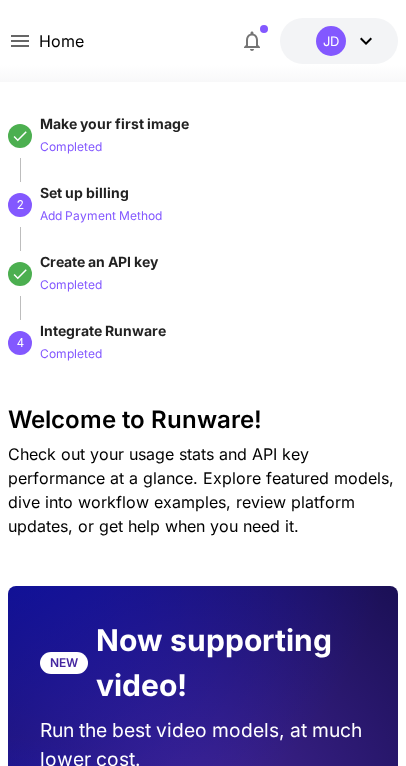 click on "Create an API key Completed" at bounding box center (219, 274) 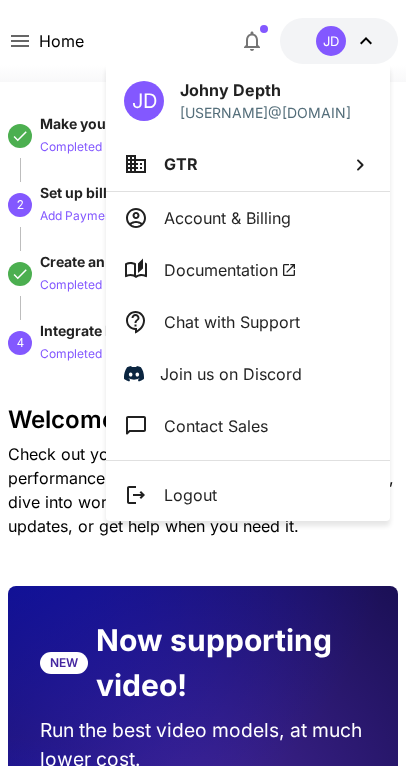 click on "Account & Billing" at bounding box center [248, 218] 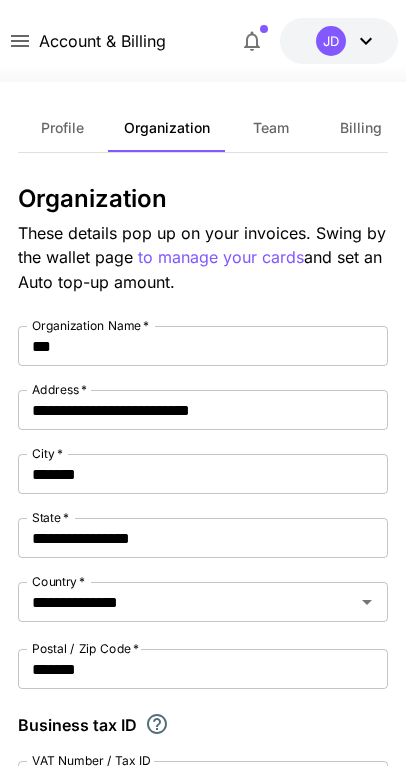scroll, scrollTop: 0, scrollLeft: 0, axis: both 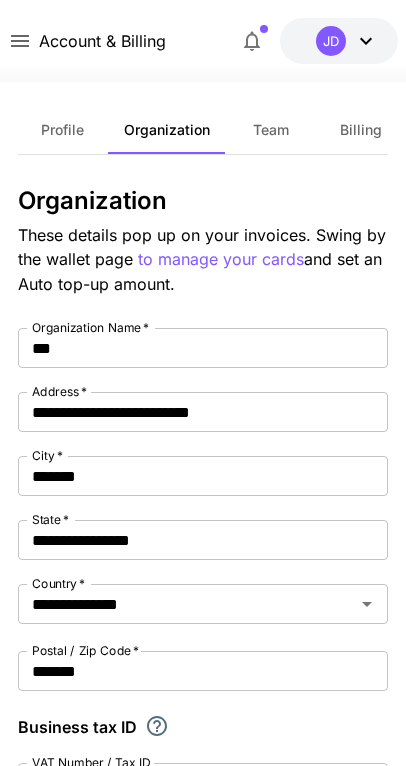 click on "JD" at bounding box center [331, 41] 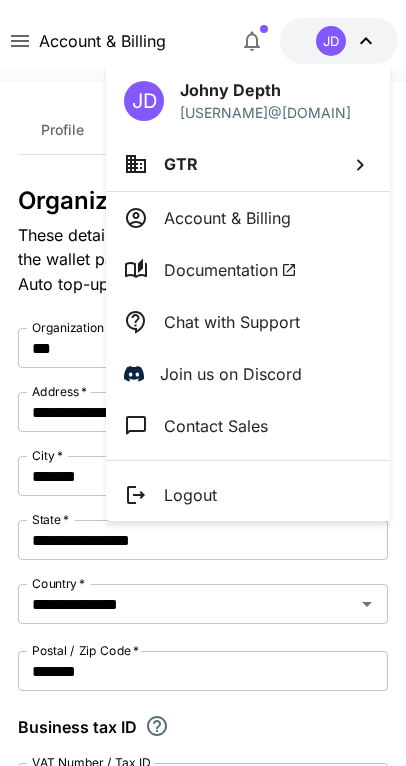 click on "GTR" at bounding box center [181, 164] 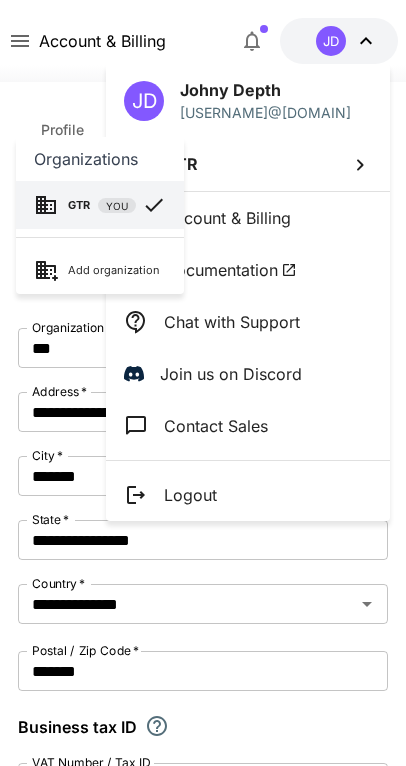 click at bounding box center (203, 383) 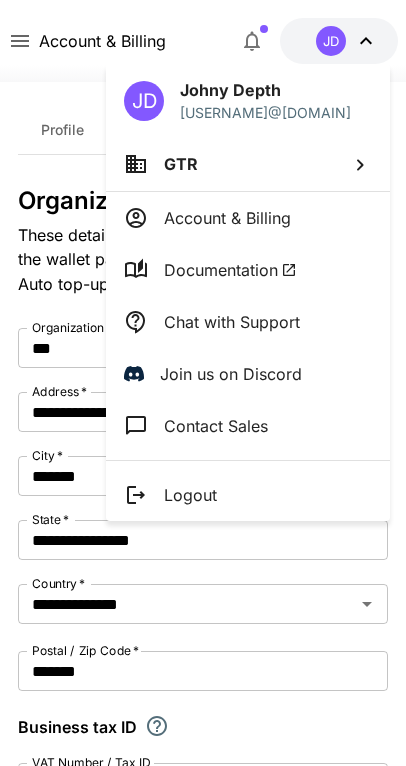 click at bounding box center [203, 383] 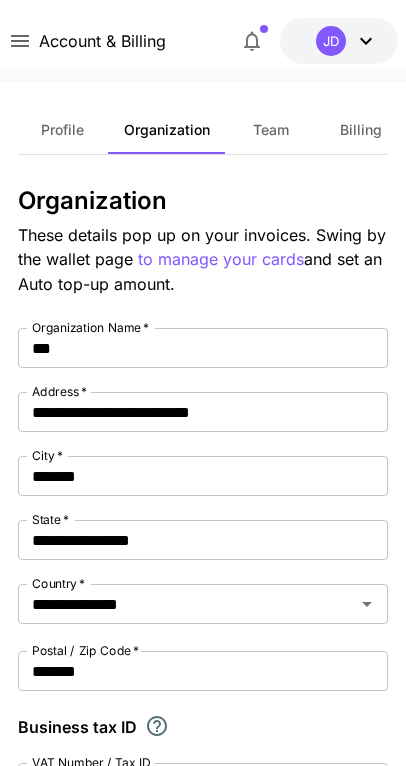 click 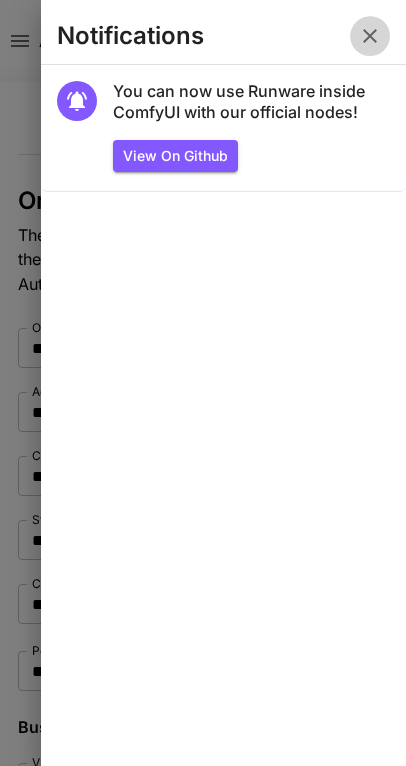 click 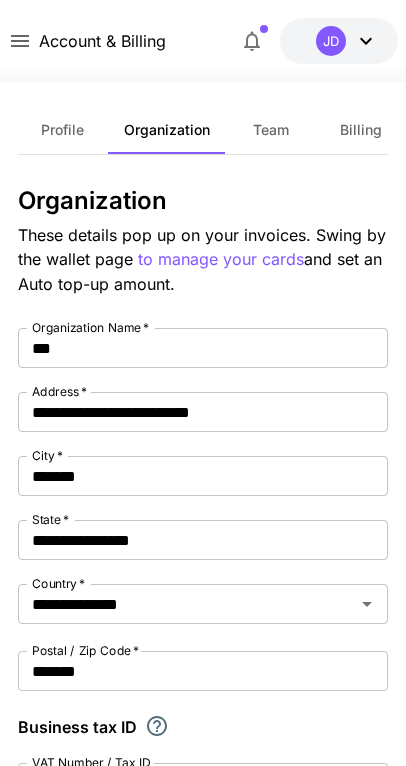 click on "JD" at bounding box center [331, 41] 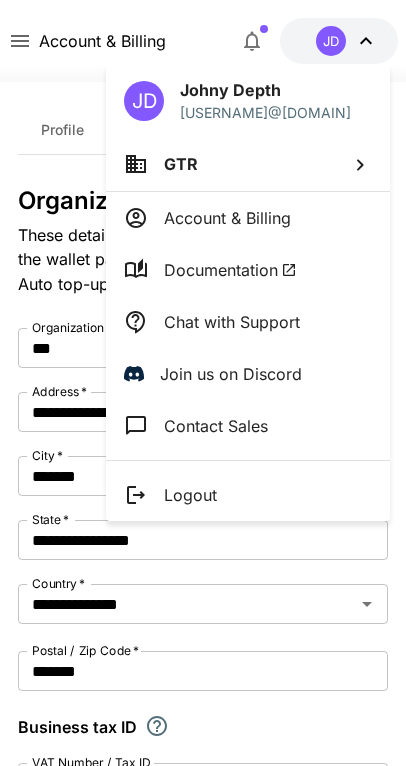 click at bounding box center (203, 383) 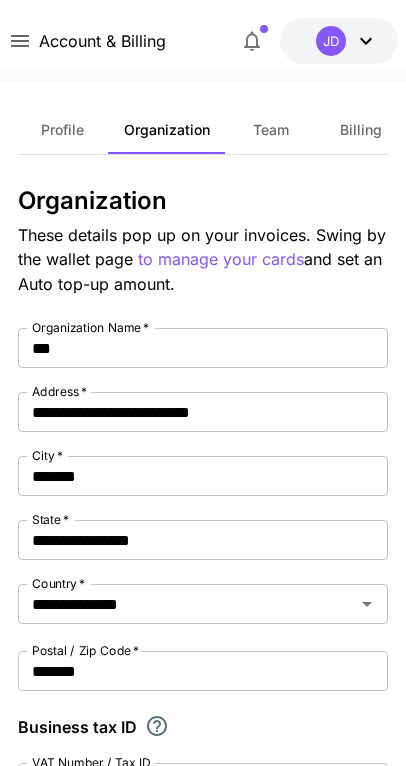 click on "JD Johny Depth phantomau40kaleidoscopeua@gmail.com GTR Account & Billing Documentation Chat with Support Join us on Discord Contact Sales Logout" at bounding box center (160, 383) 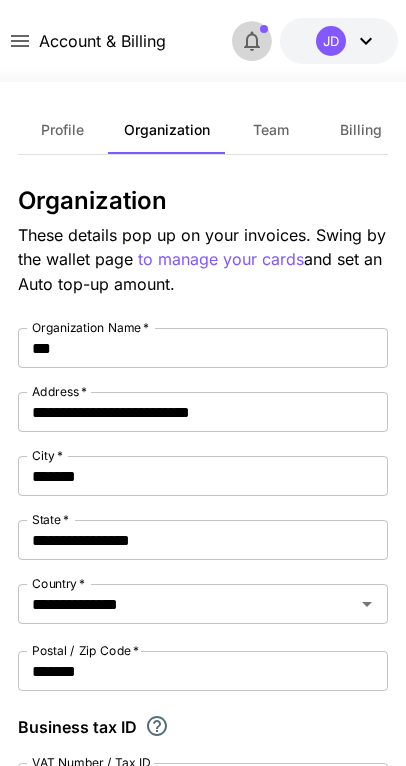 click 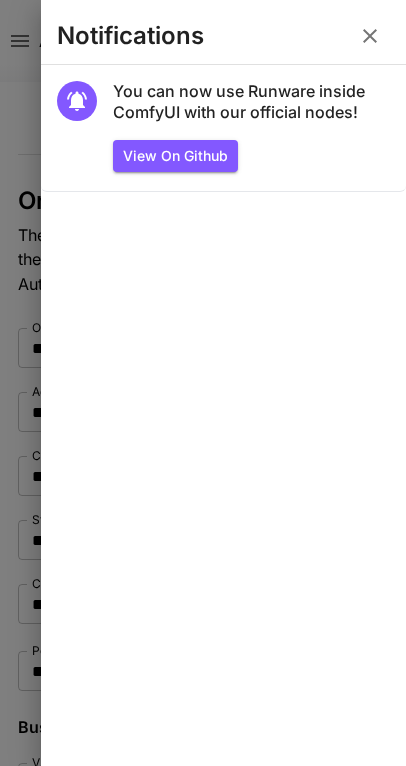 click 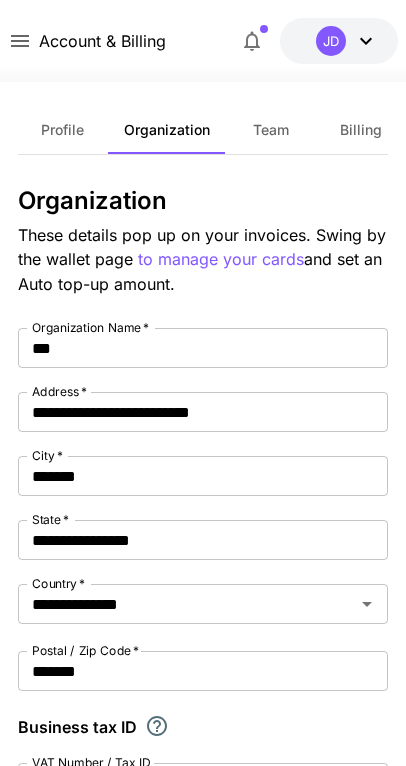 click on "JD" at bounding box center (331, 41) 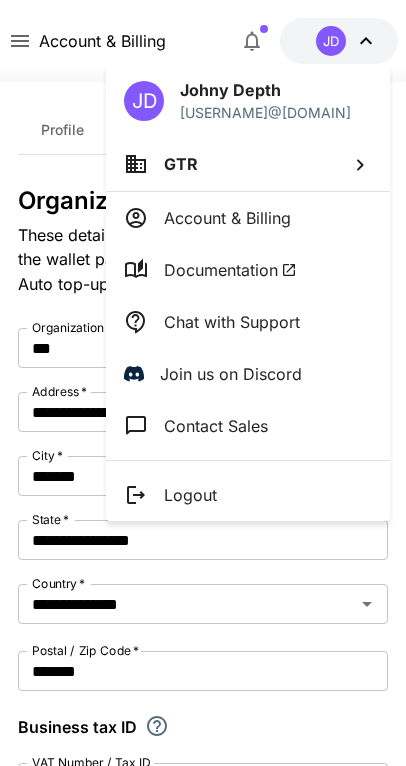 click at bounding box center [203, 383] 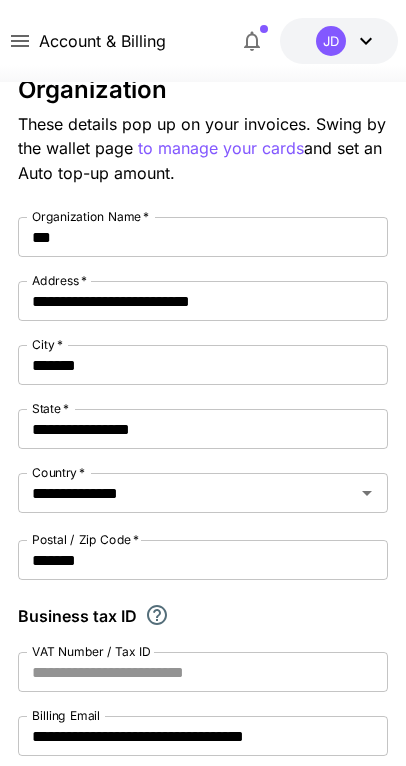 scroll, scrollTop: 0, scrollLeft: 0, axis: both 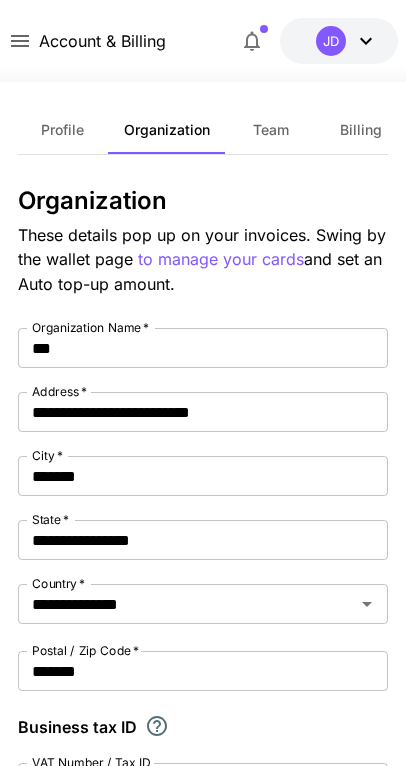 click on "$20.84" at bounding box center [0, 0] 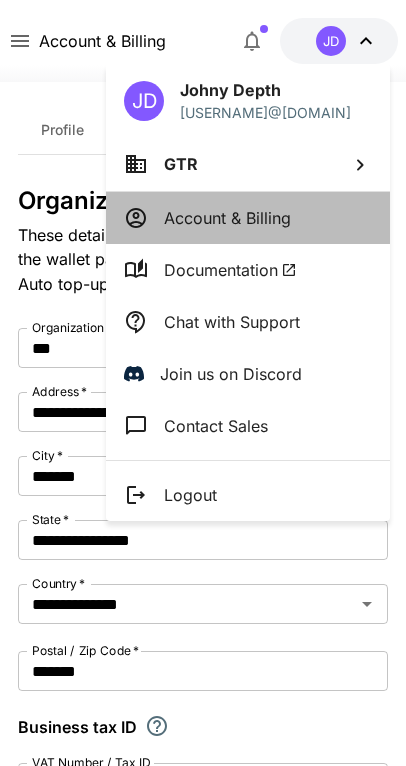 drag, startPoint x: 204, startPoint y: 228, endPoint x: 77, endPoint y: 251, distance: 129.06587 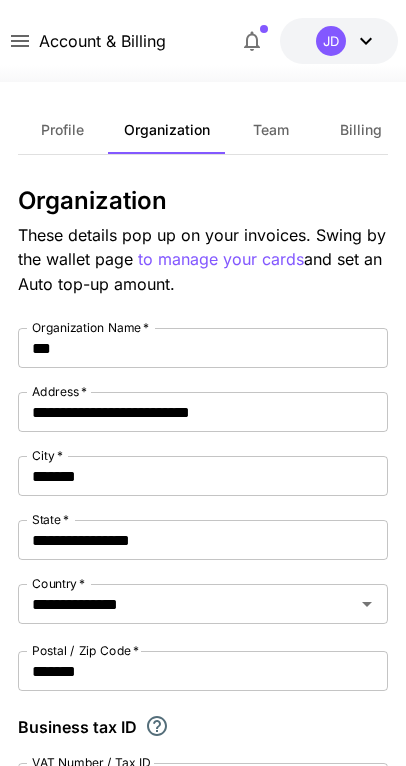 click on "credits left" at bounding box center [0, 0] 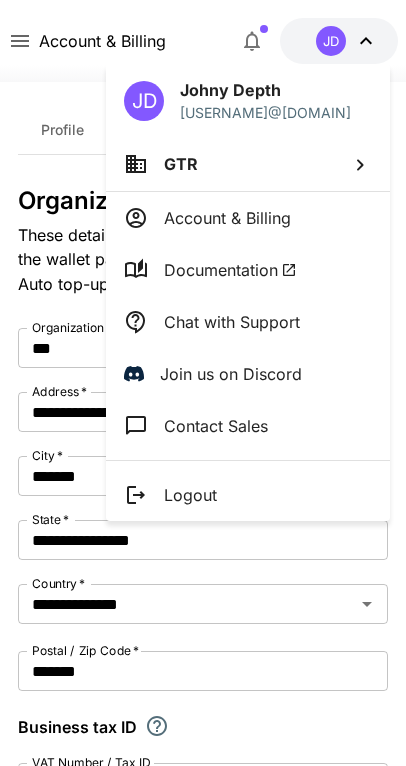 click at bounding box center [203, 383] 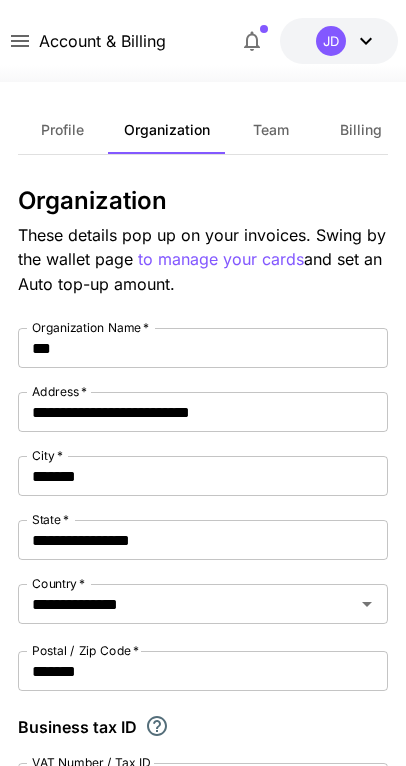 click on "JD" at bounding box center [347, 41] 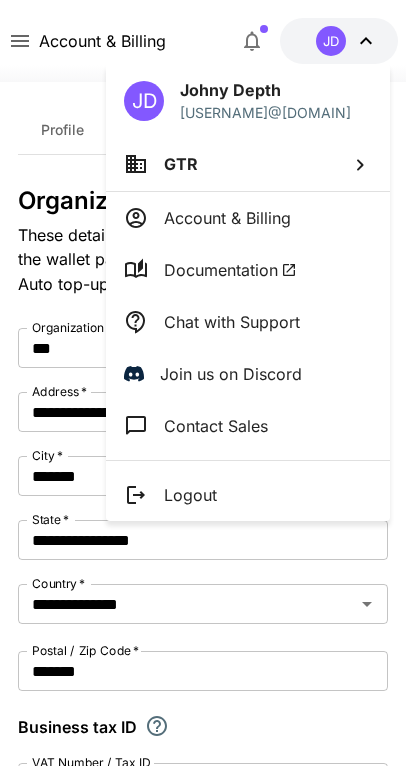 click at bounding box center [203, 383] 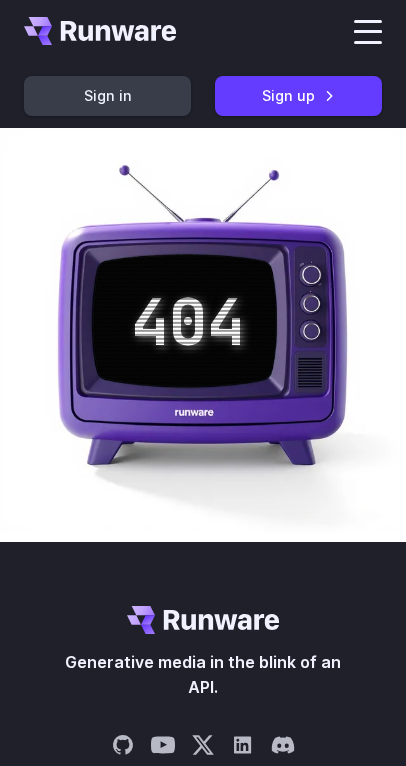 scroll, scrollTop: 0, scrollLeft: 0, axis: both 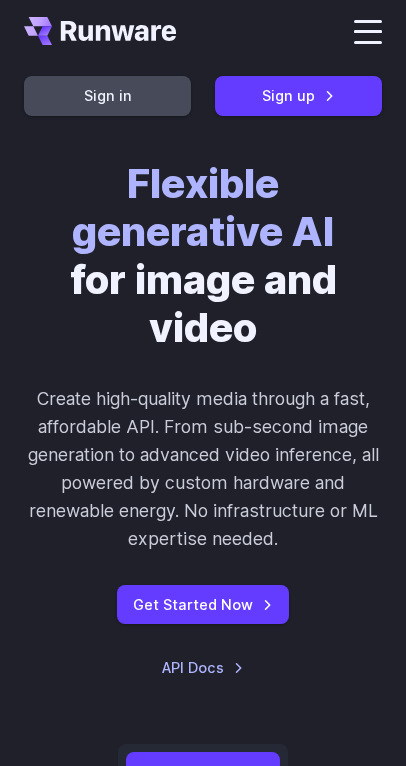 click on "Sign in" at bounding box center [107, 95] 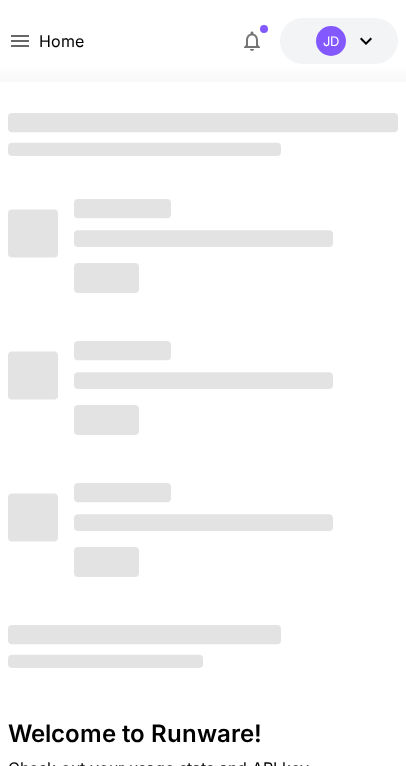 scroll, scrollTop: 0, scrollLeft: 0, axis: both 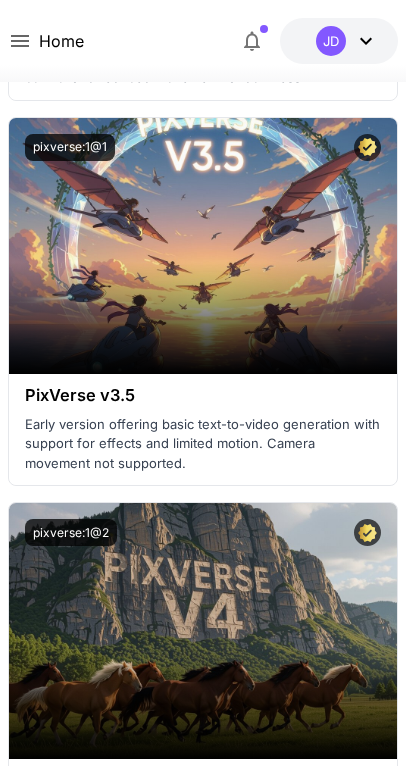 click on "$20.84    credits left" at bounding box center [0, 0] 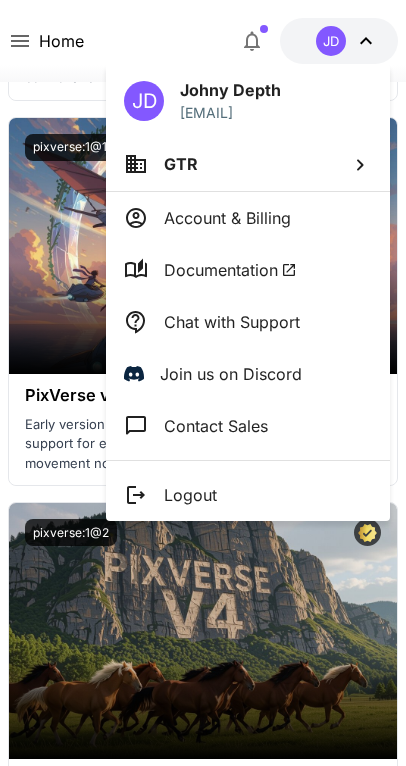 click on "JD" at bounding box center [144, 101] 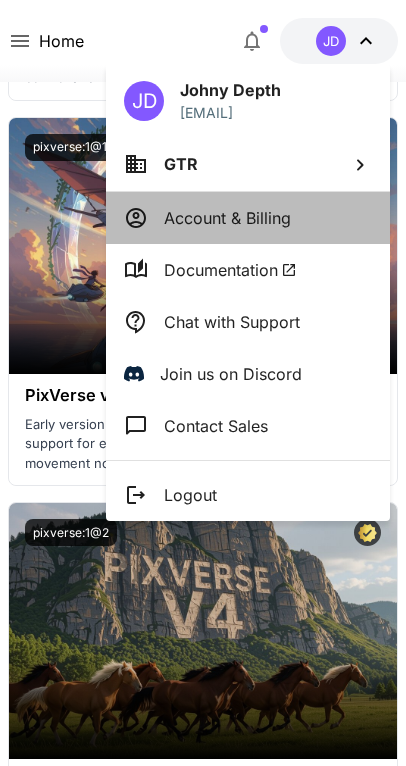 drag, startPoint x: 210, startPoint y: 230, endPoint x: 183, endPoint y: 452, distance: 223.63586 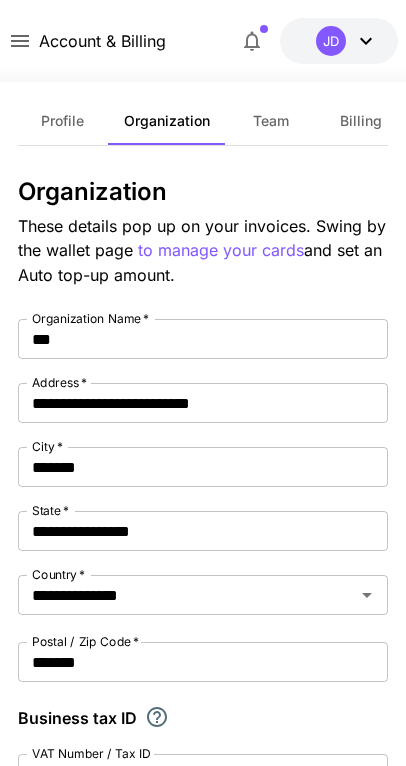 scroll, scrollTop: 0, scrollLeft: 0, axis: both 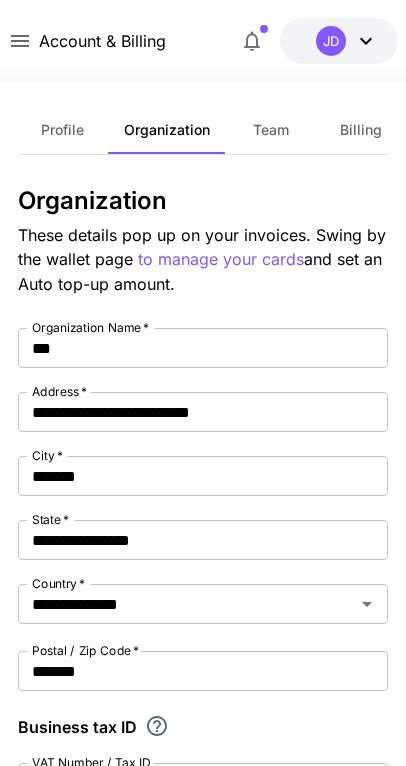 click on "Team" at bounding box center (271, 130) 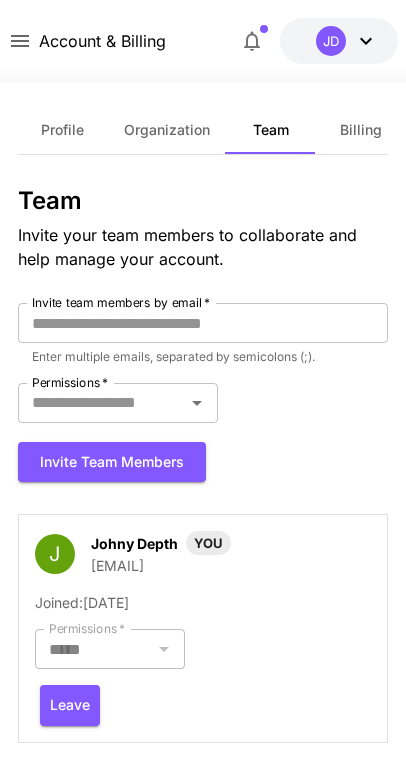 click on "Billing" at bounding box center [361, 130] 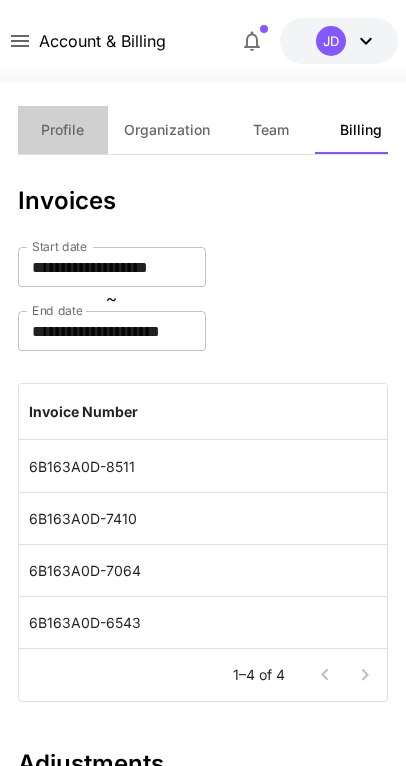 click on "Profile" at bounding box center [62, 130] 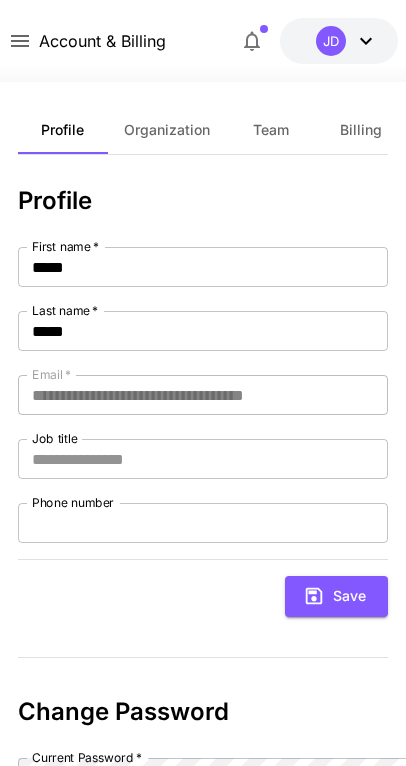click on "Billing" at bounding box center (361, 130) 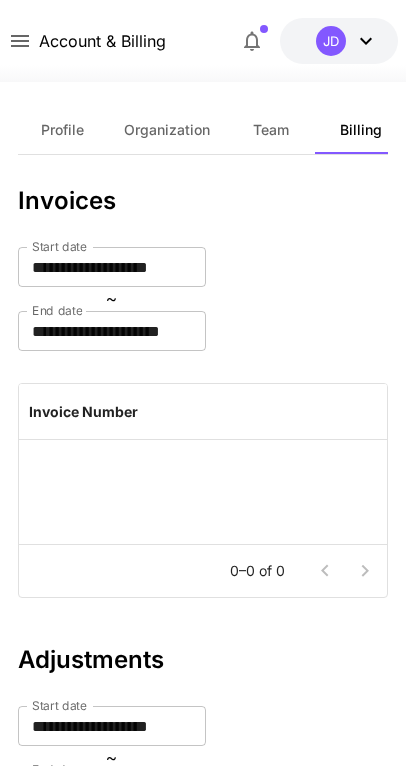 click 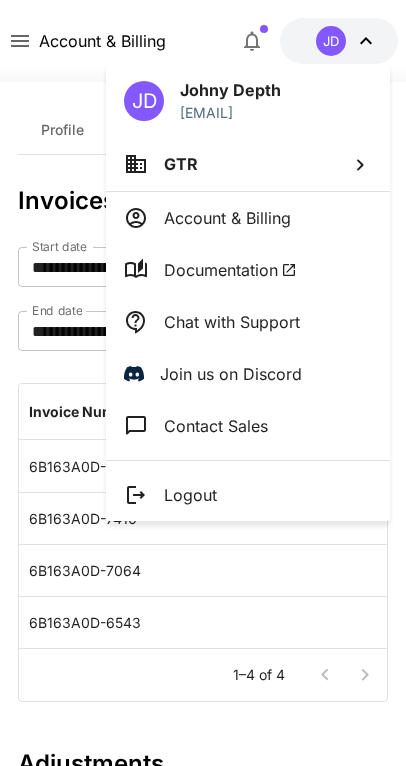 click on "Account & Billing" at bounding box center (227, 218) 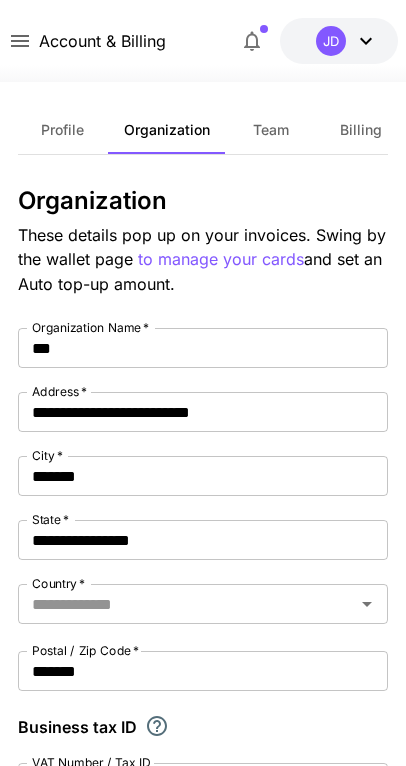 type on "**********" 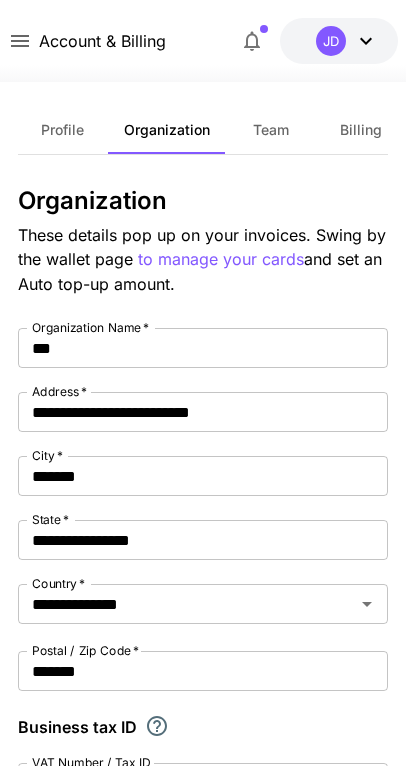 click on "JD" at bounding box center [331, 41] 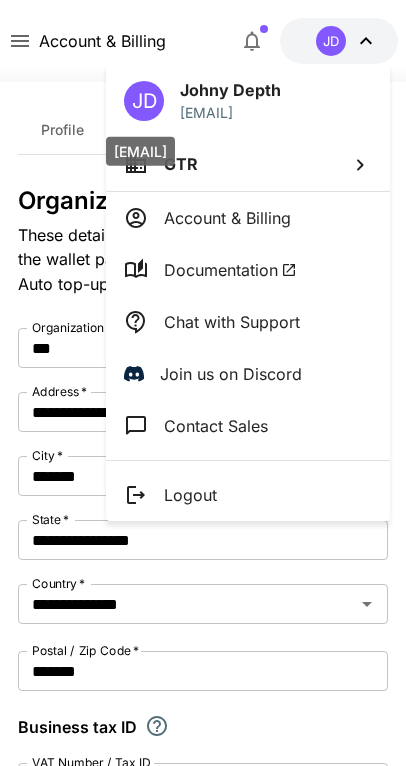 click on "phantomau40kaleidoscopeua@gmail.com" at bounding box center [140, 151] 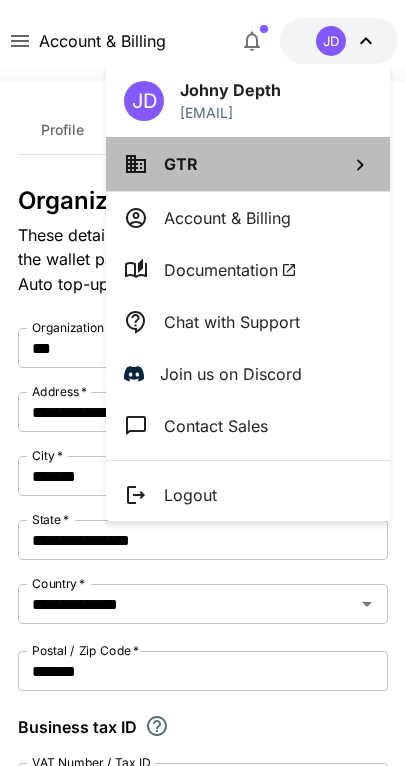 click 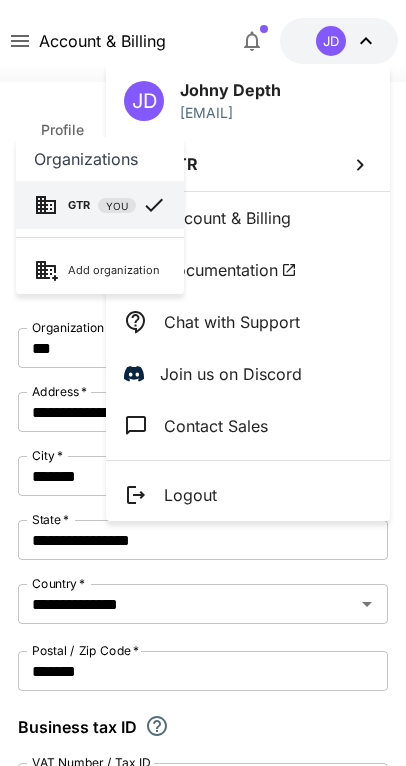 click on "GTR YOU" at bounding box center (102, 205) 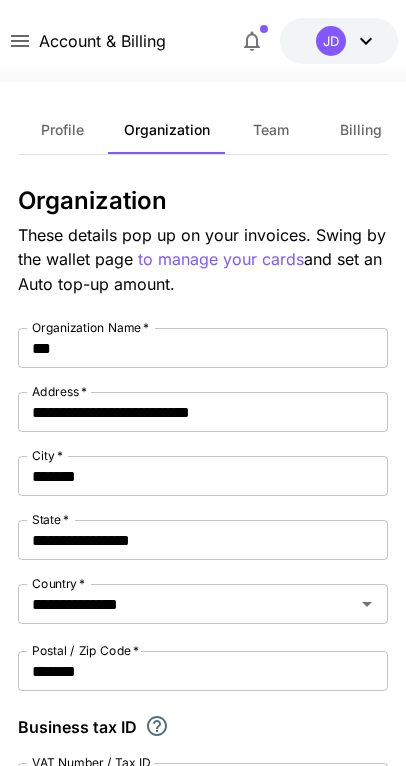 click 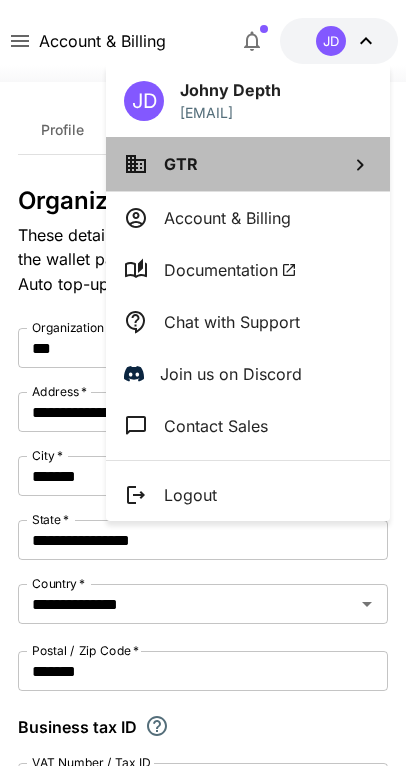 click on "GTR" at bounding box center (181, 164) 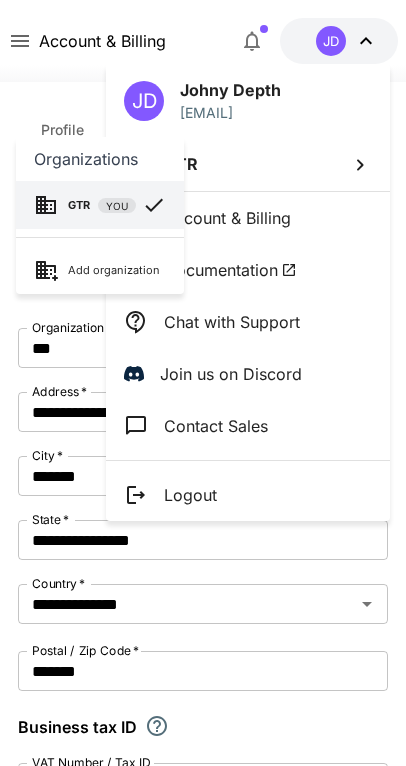 click at bounding box center [203, 383] 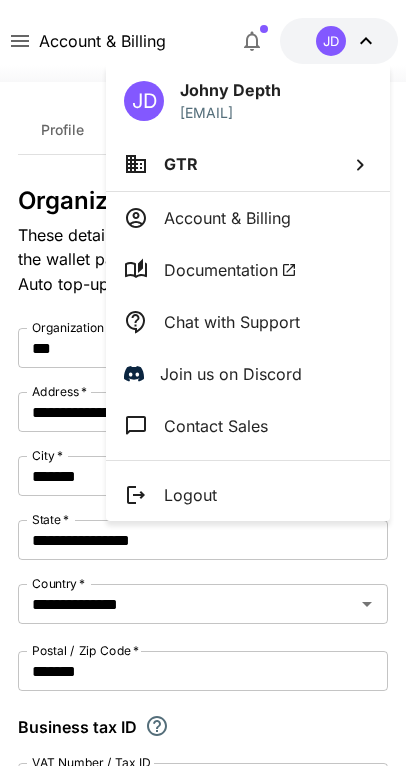 click on "Account & Billing" at bounding box center [248, 218] 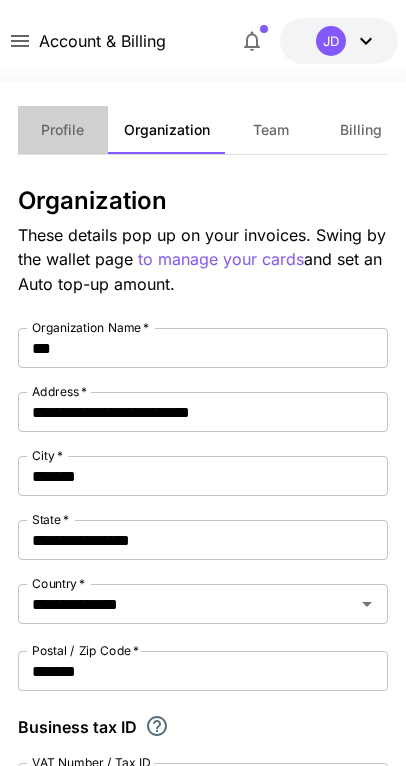 click on "Profile" at bounding box center [62, 130] 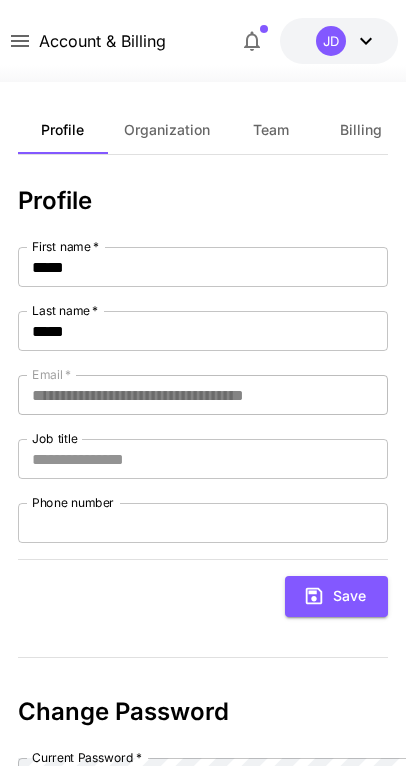 click on "**********" at bounding box center (203, 528) 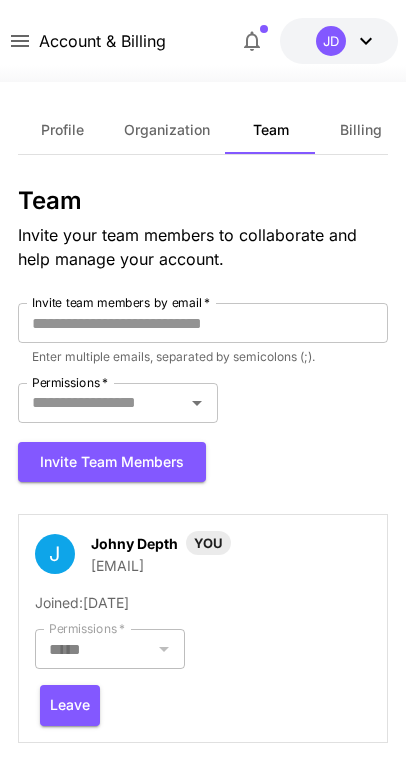 drag, startPoint x: 425, startPoint y: 171, endPoint x: 421, endPoint y: 182, distance: 11.7046995 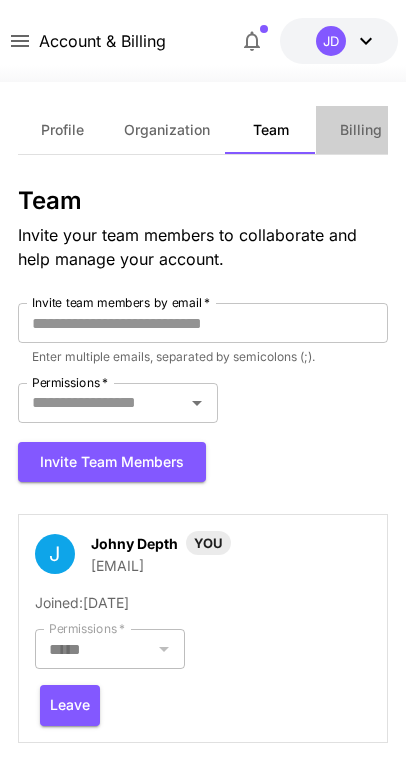 click on "Billing" at bounding box center [361, 130] 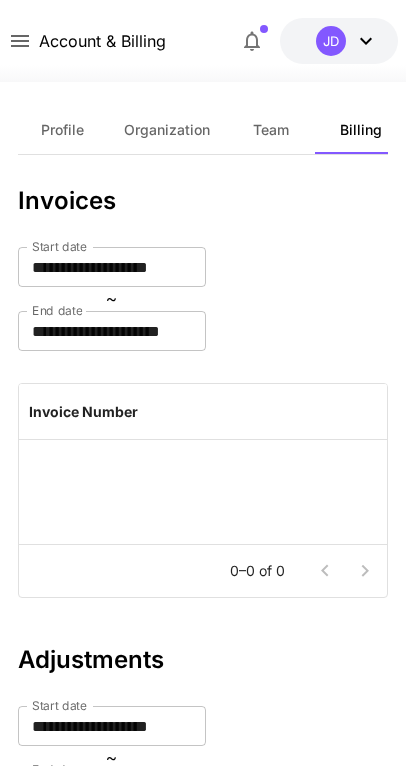 click on "$20.84    credits left  JD" at bounding box center (339, 41) 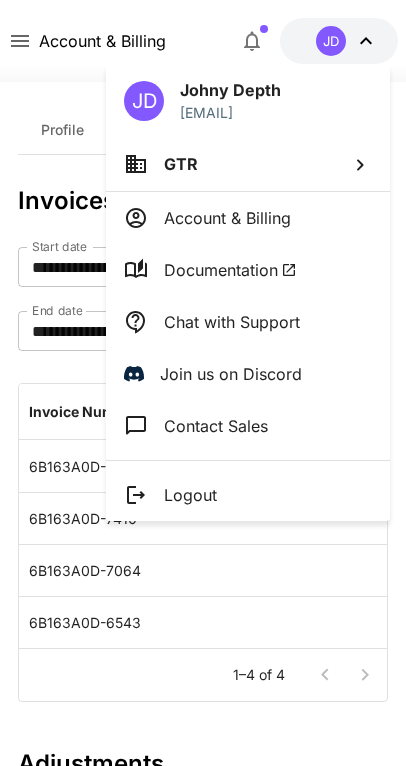 click at bounding box center (203, 383) 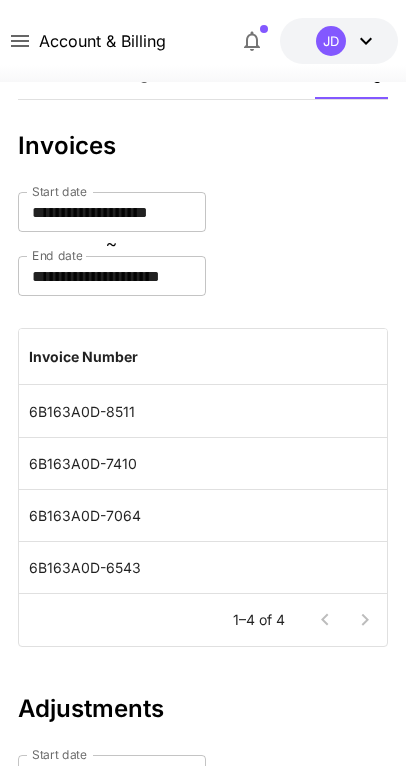 scroll, scrollTop: 0, scrollLeft: 0, axis: both 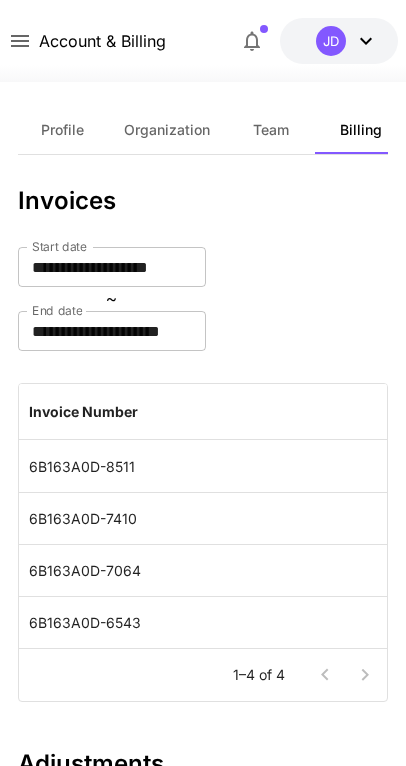 click on "credits left" at bounding box center [0, 0] 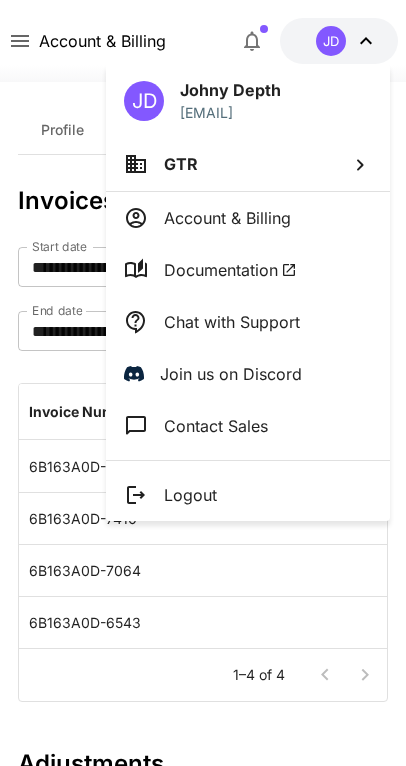 click on "GTR" at bounding box center (181, 164) 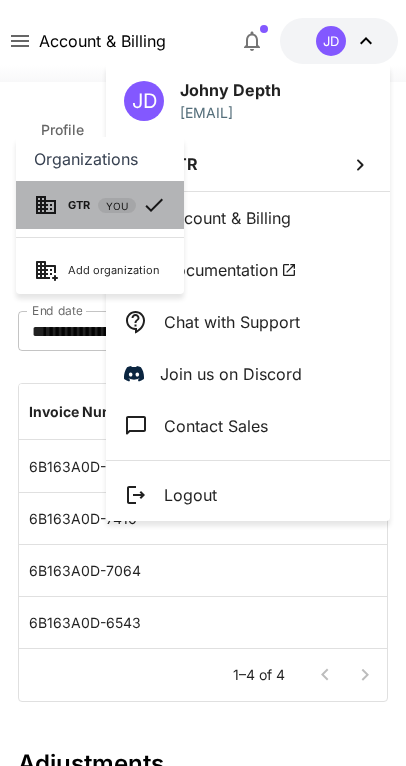 click on "GTR YOU" at bounding box center (102, 205) 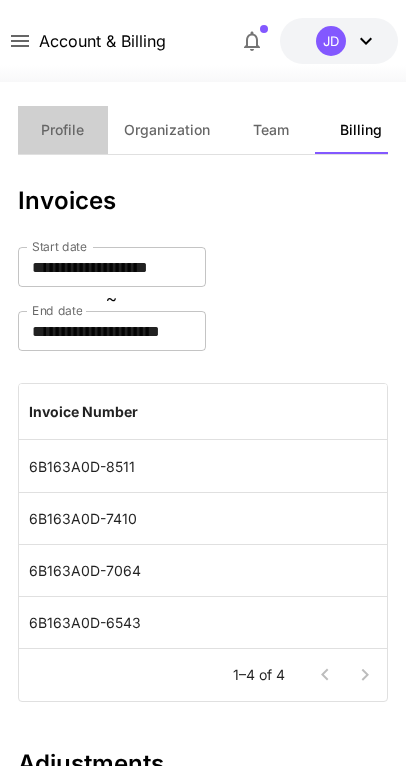 click on "Profile" at bounding box center [62, 130] 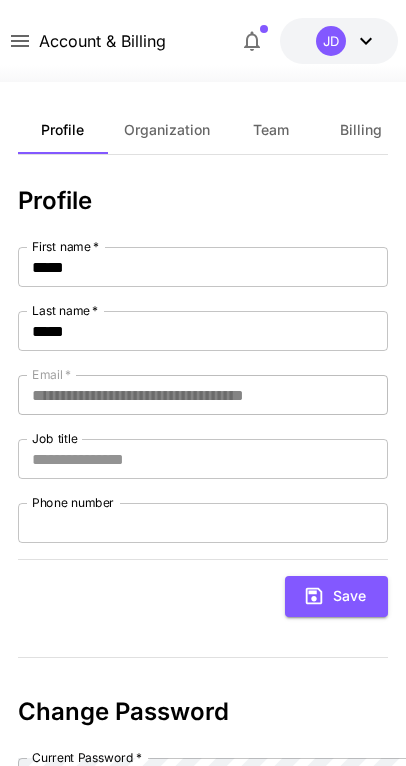 click on "**********" at bounding box center [203, 528] 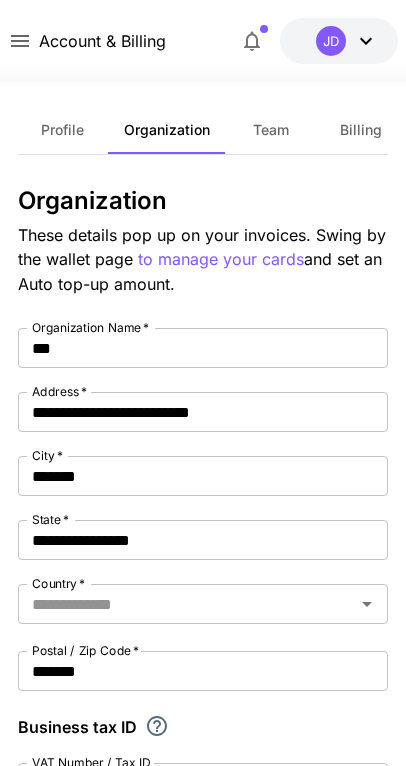 type on "**********" 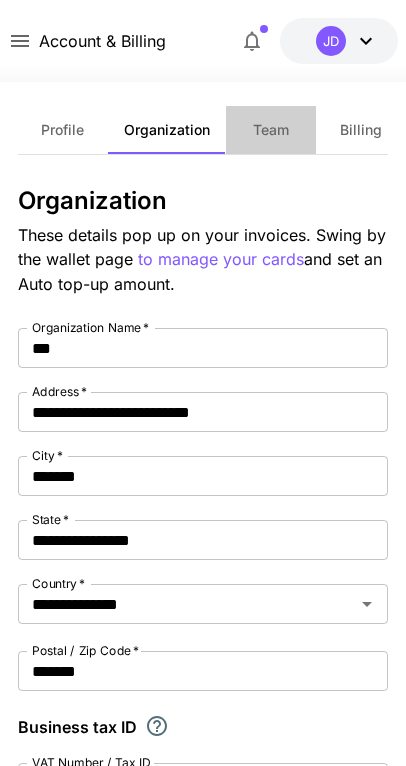 click on "Team" at bounding box center [271, 130] 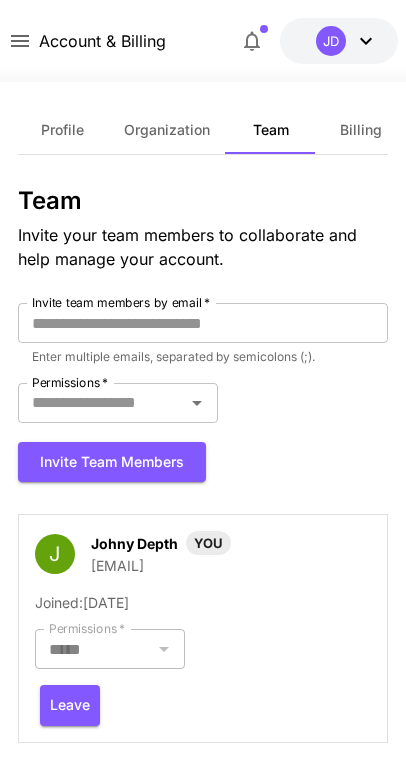 click on "Organization" at bounding box center (167, 130) 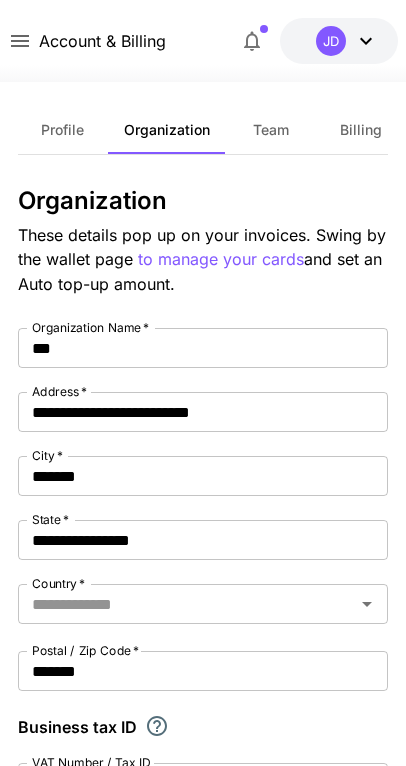 type on "**********" 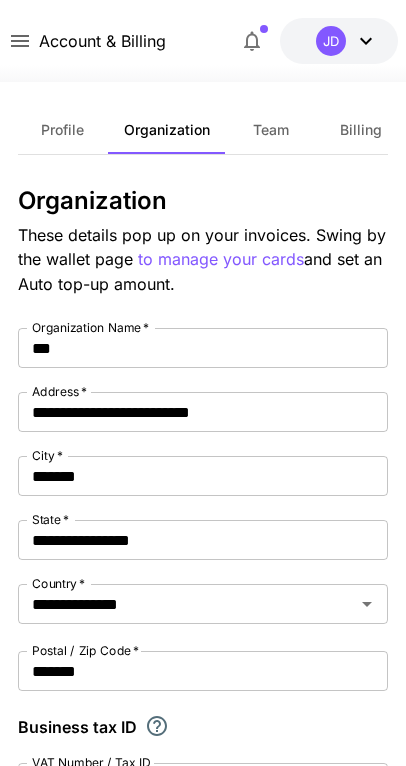 click on "Profile" at bounding box center [62, 130] 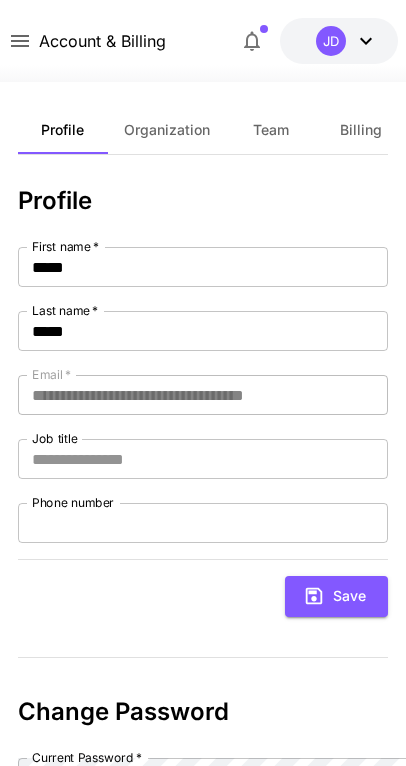 click on "Team" at bounding box center (271, 130) 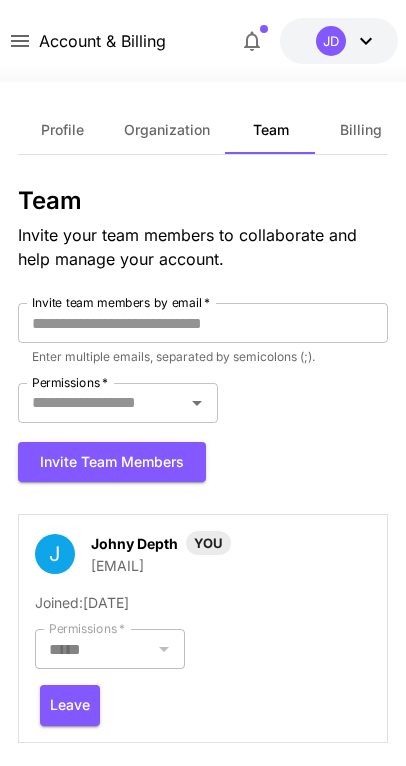 click on "phantomau40kaleidoscopeua@gmail.com" at bounding box center (161, 565) 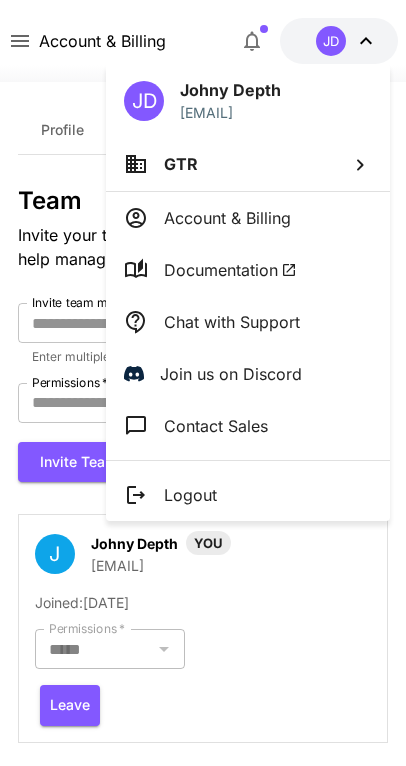 click at bounding box center [203, 383] 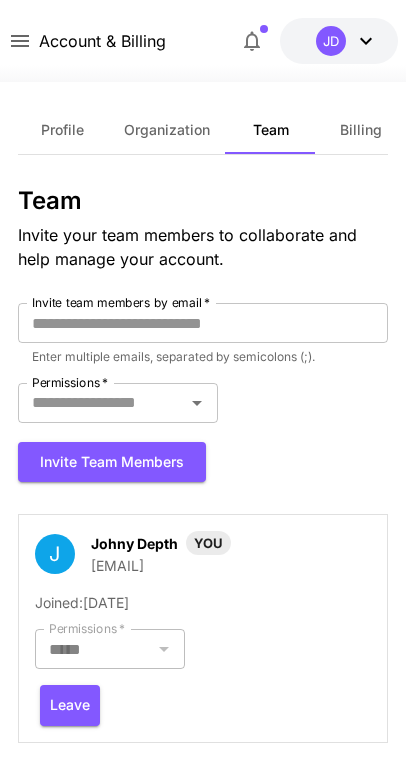 click on "credits left" at bounding box center [0, 0] 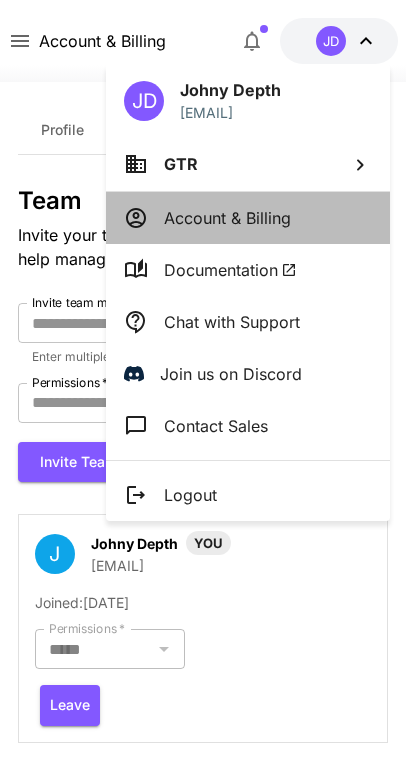 click on "Account & Billing" at bounding box center (227, 218) 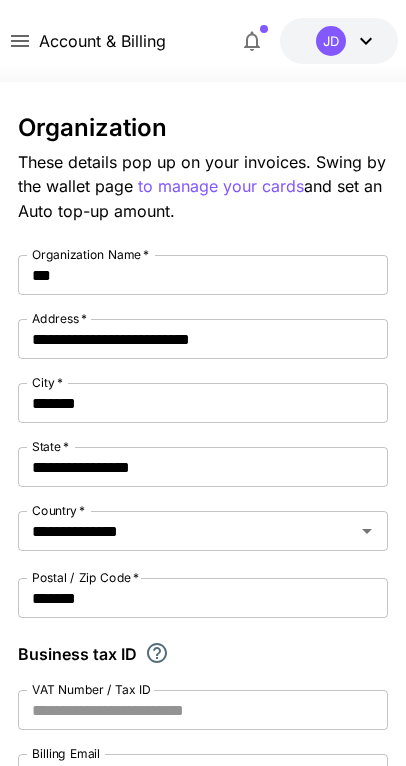 scroll, scrollTop: 0, scrollLeft: 0, axis: both 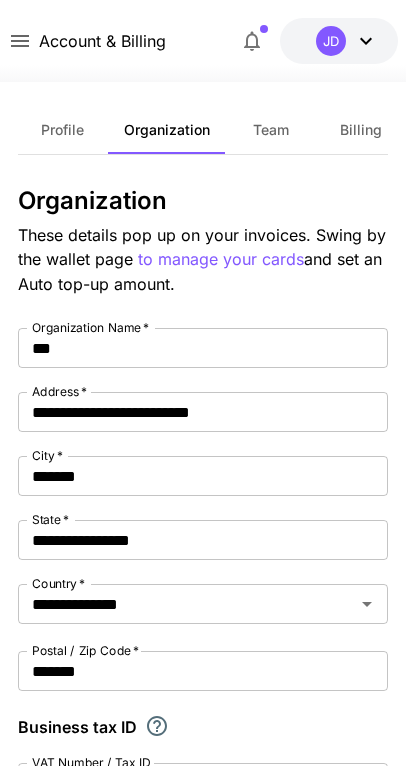 click at bounding box center (203, 70) 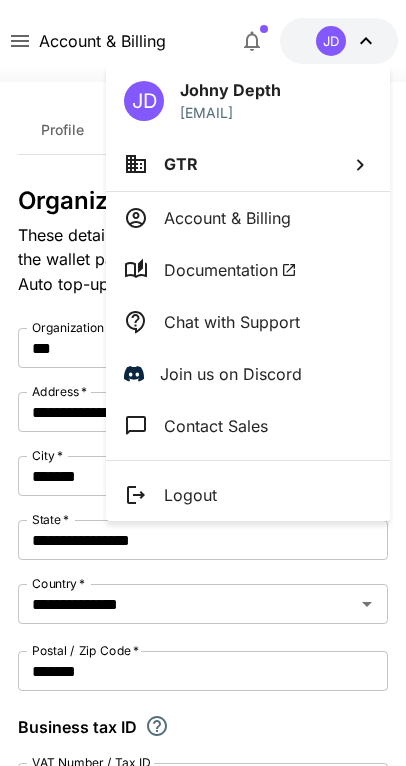 click on "GTR" at bounding box center (248, 164) 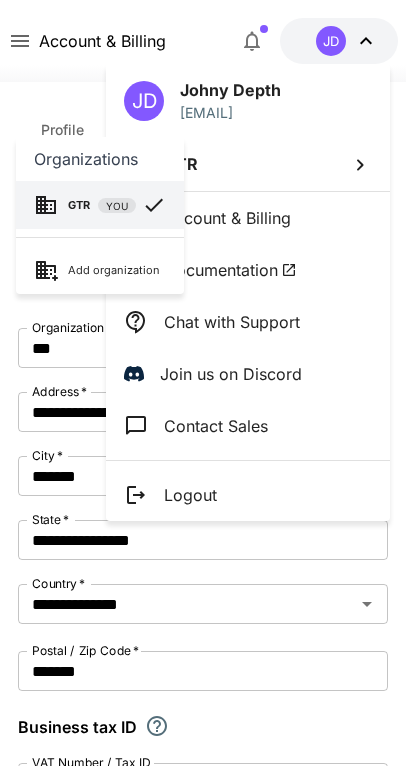 click on "YOU" at bounding box center (117, 206) 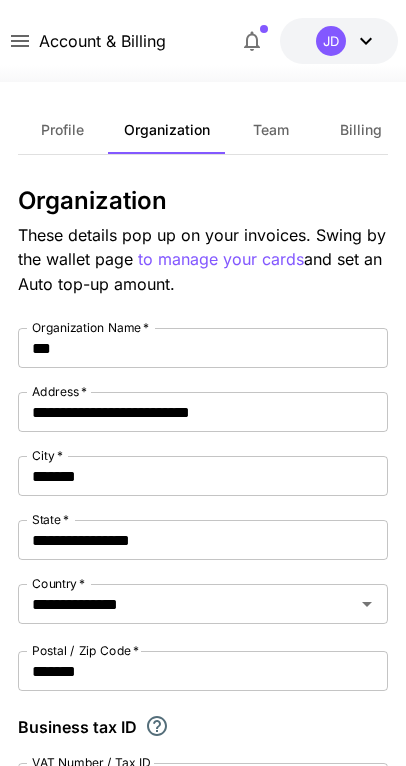 click on "Account & Billing" at bounding box center (102, 41) 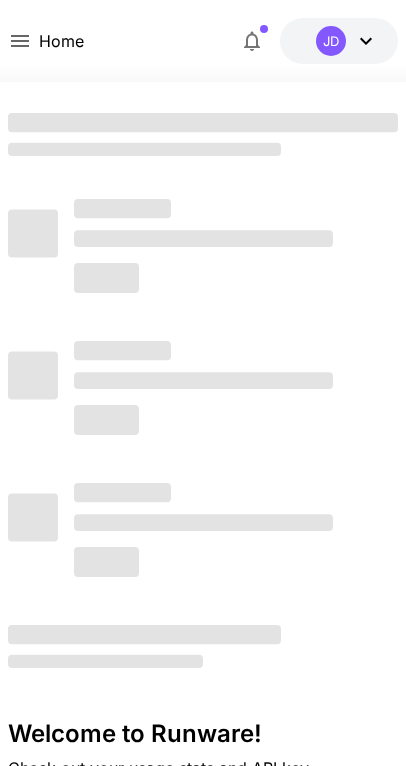 scroll, scrollTop: 0, scrollLeft: 0, axis: both 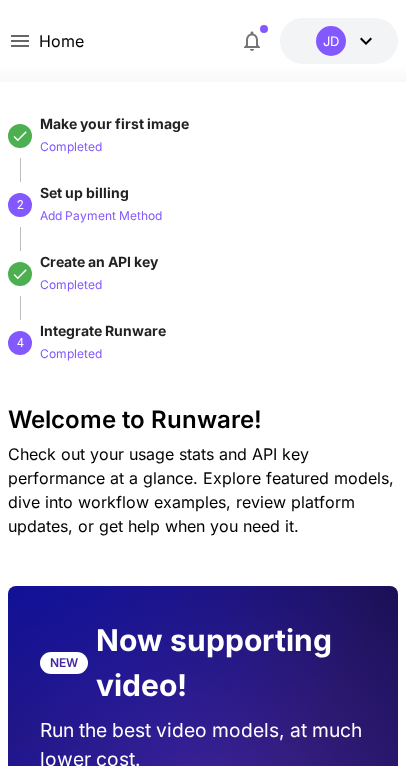 click at bounding box center [203, 1014] 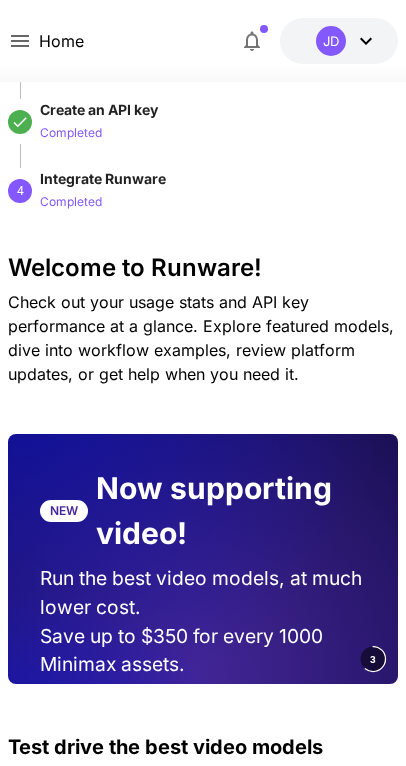scroll, scrollTop: 100, scrollLeft: 0, axis: vertical 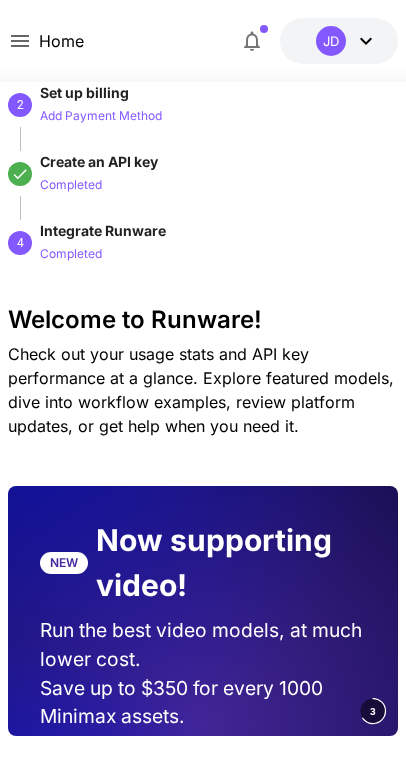 click at bounding box center (203, 914) 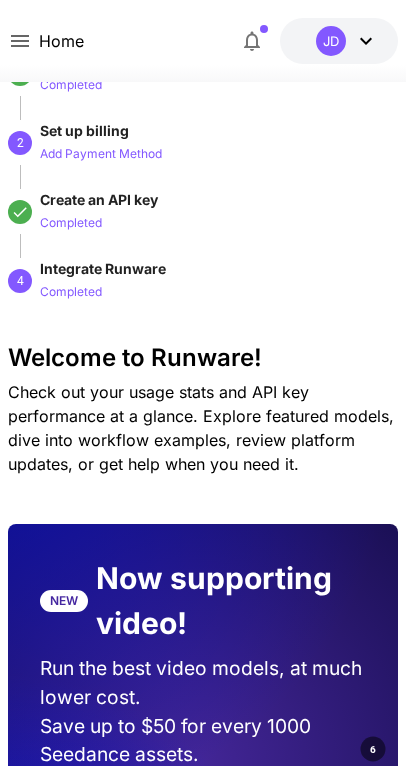 scroll, scrollTop: 0, scrollLeft: 0, axis: both 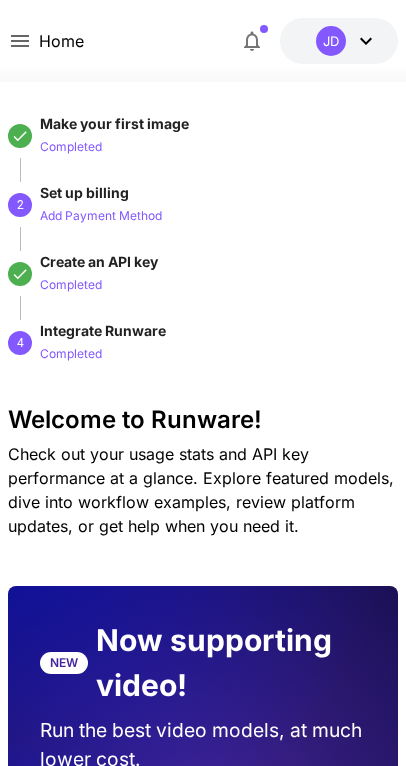 click at bounding box center (203, 70) 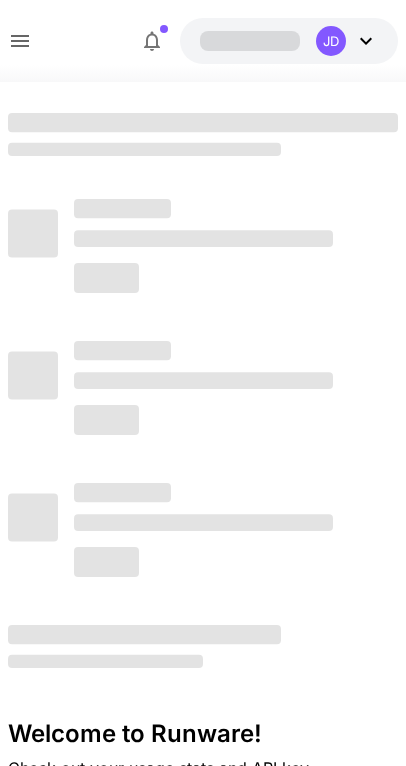 scroll, scrollTop: 0, scrollLeft: 0, axis: both 